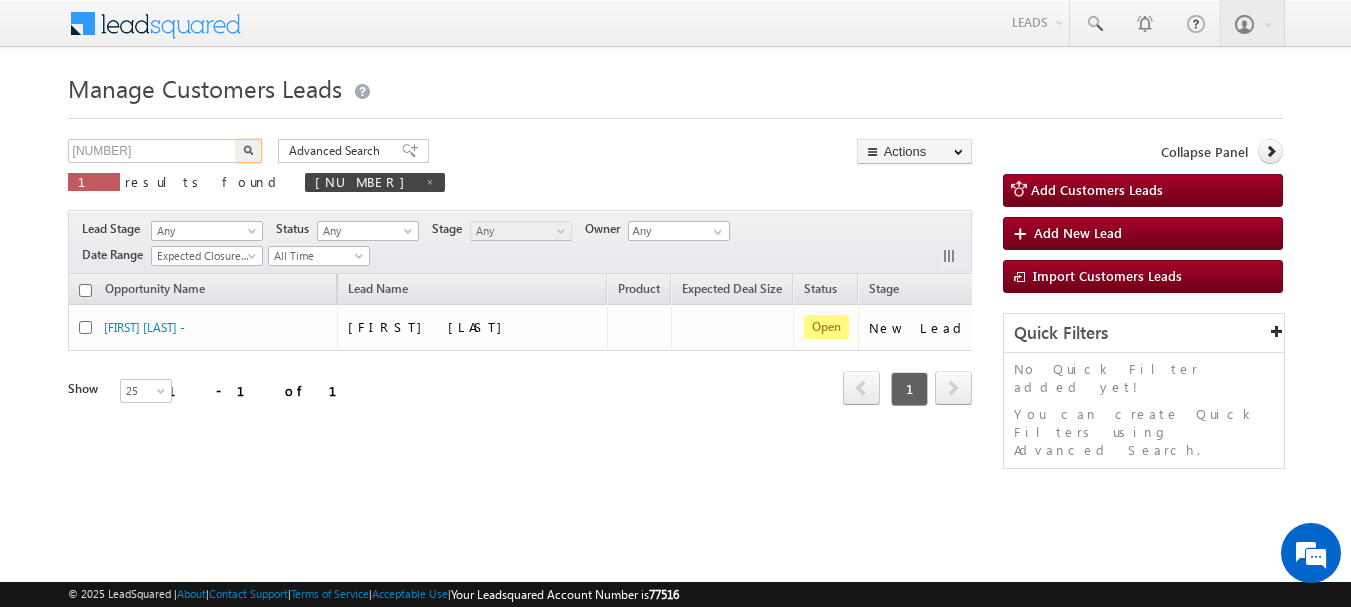 scroll, scrollTop: 10, scrollLeft: 0, axis: vertical 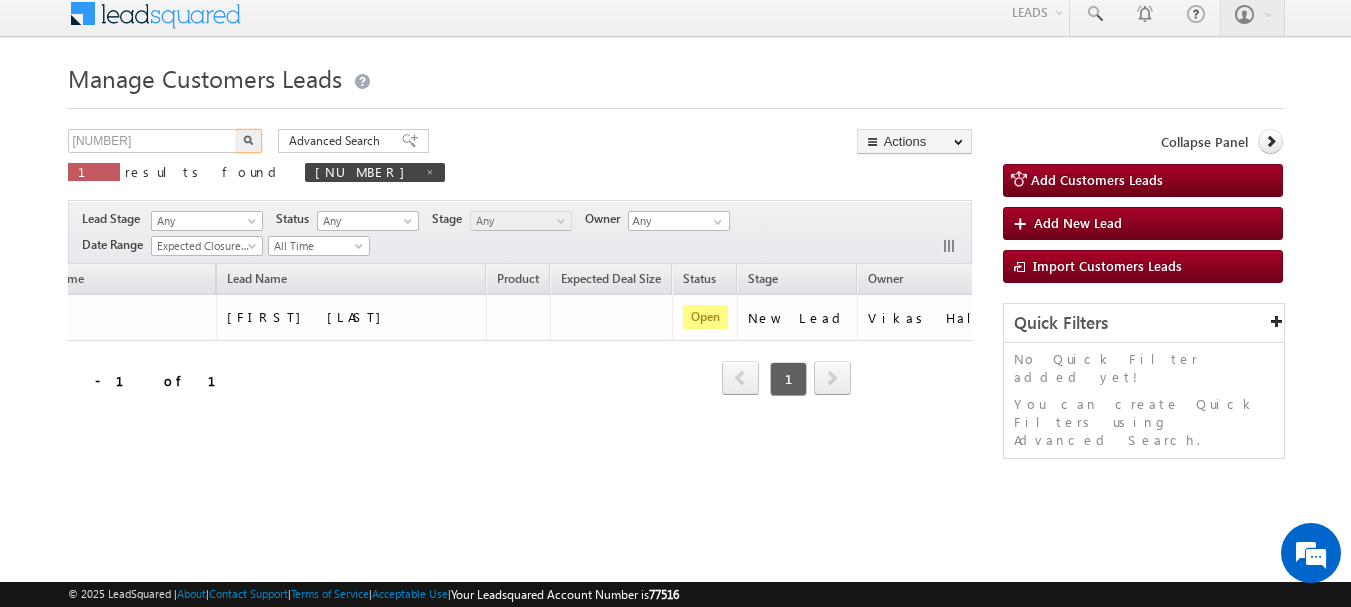 click on "Menu
Aman Yadav
sitar a11@k serve .co.i" at bounding box center (675, 273) 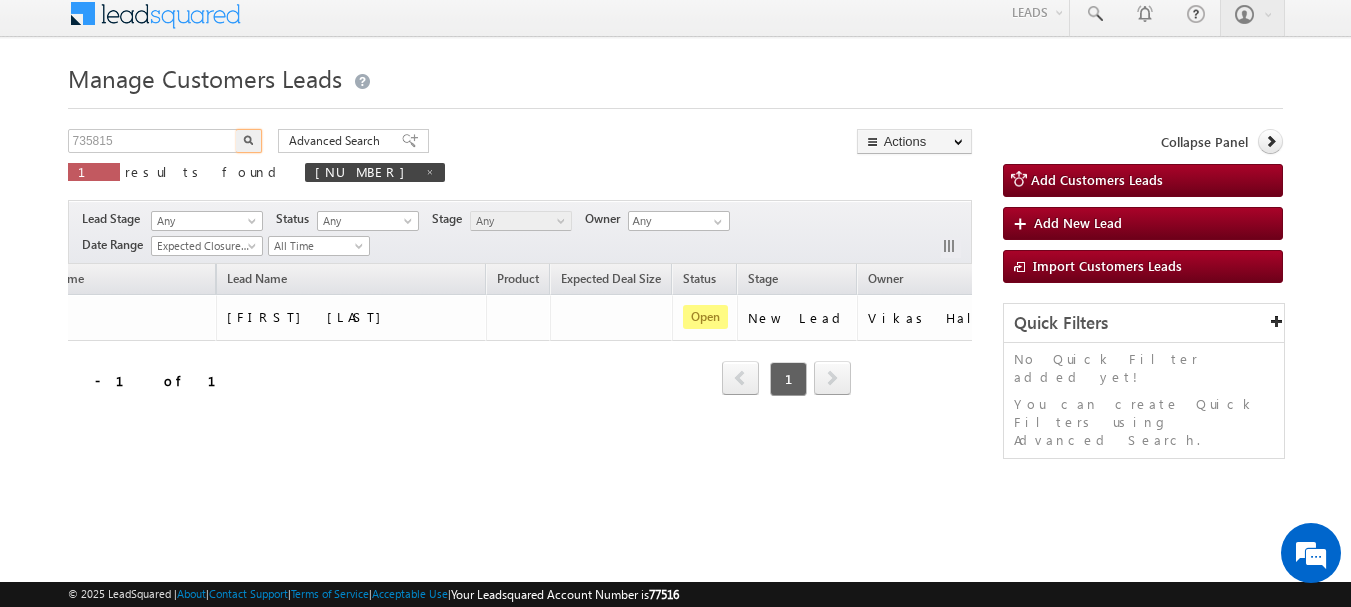 type on "735815" 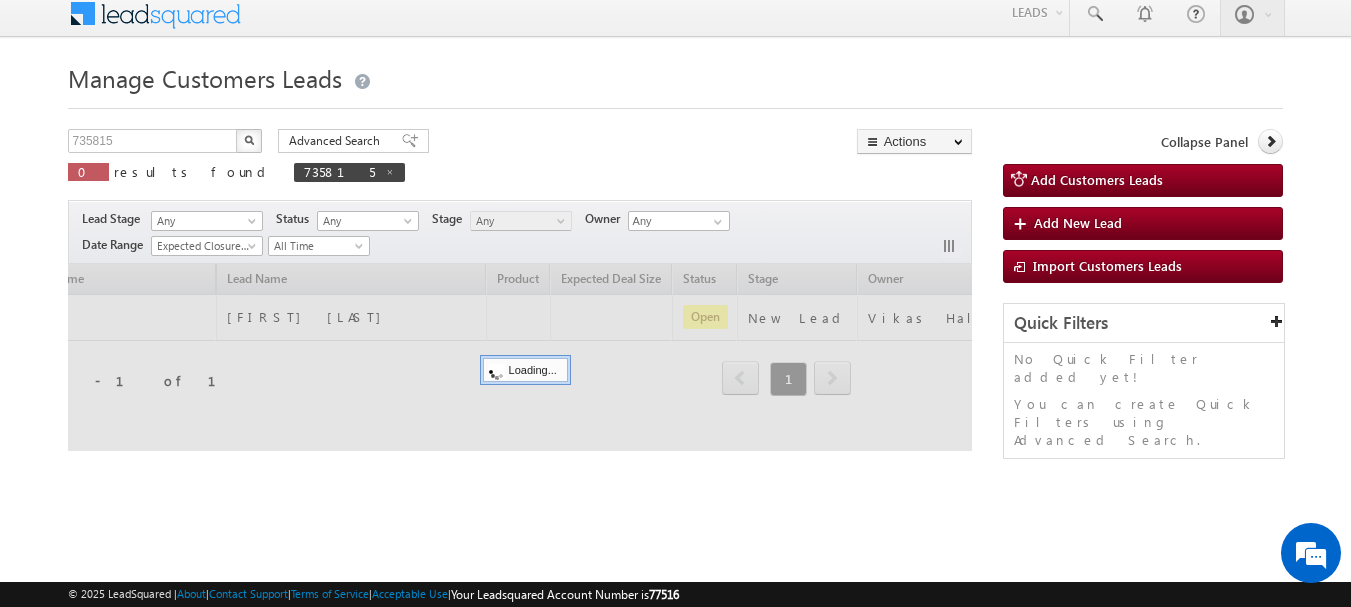 type 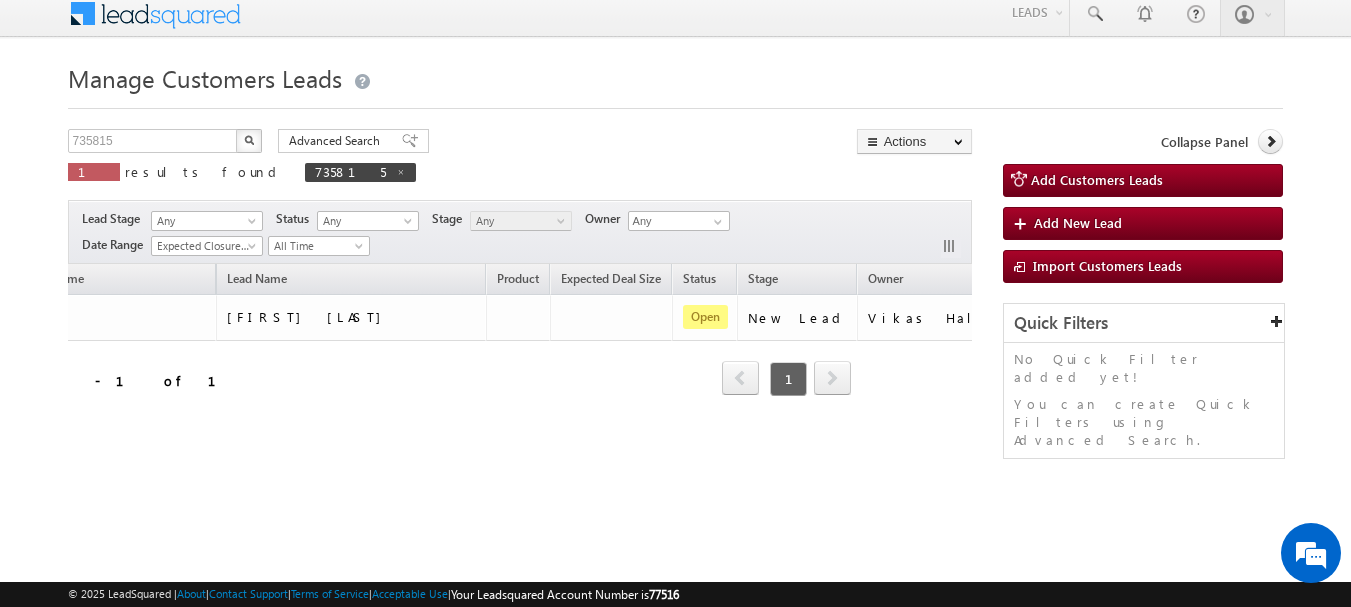 scroll, scrollTop: 0, scrollLeft: 0, axis: both 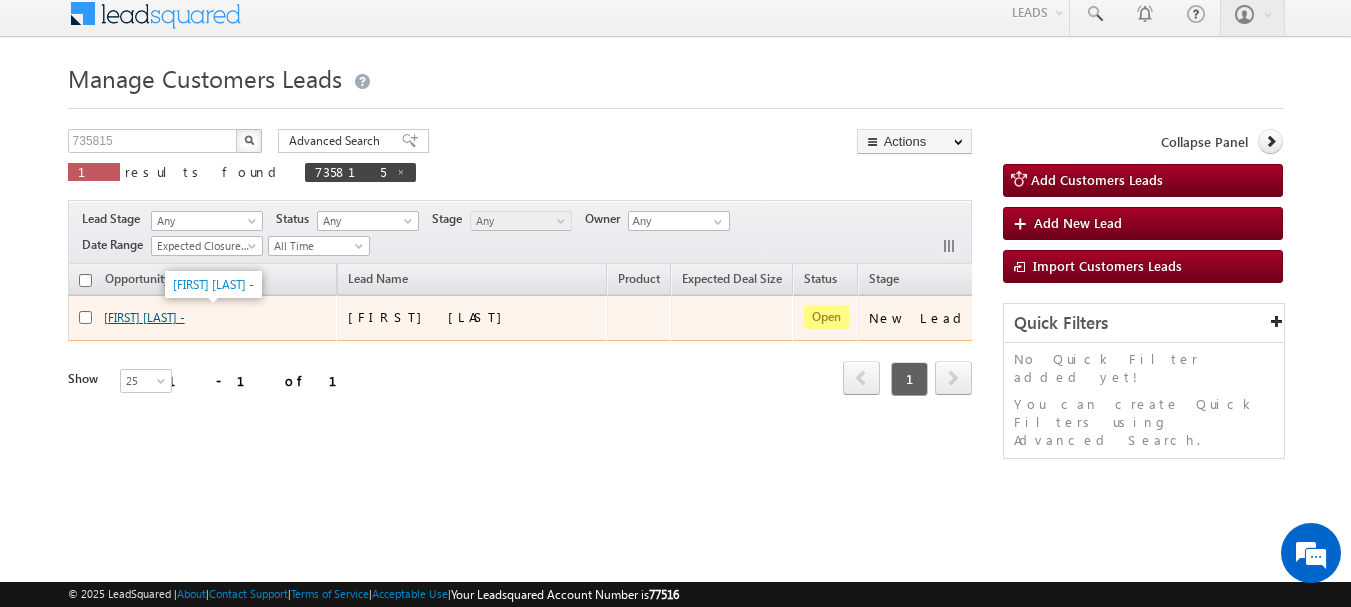 click on "[NAME]  -" at bounding box center [144, 317] 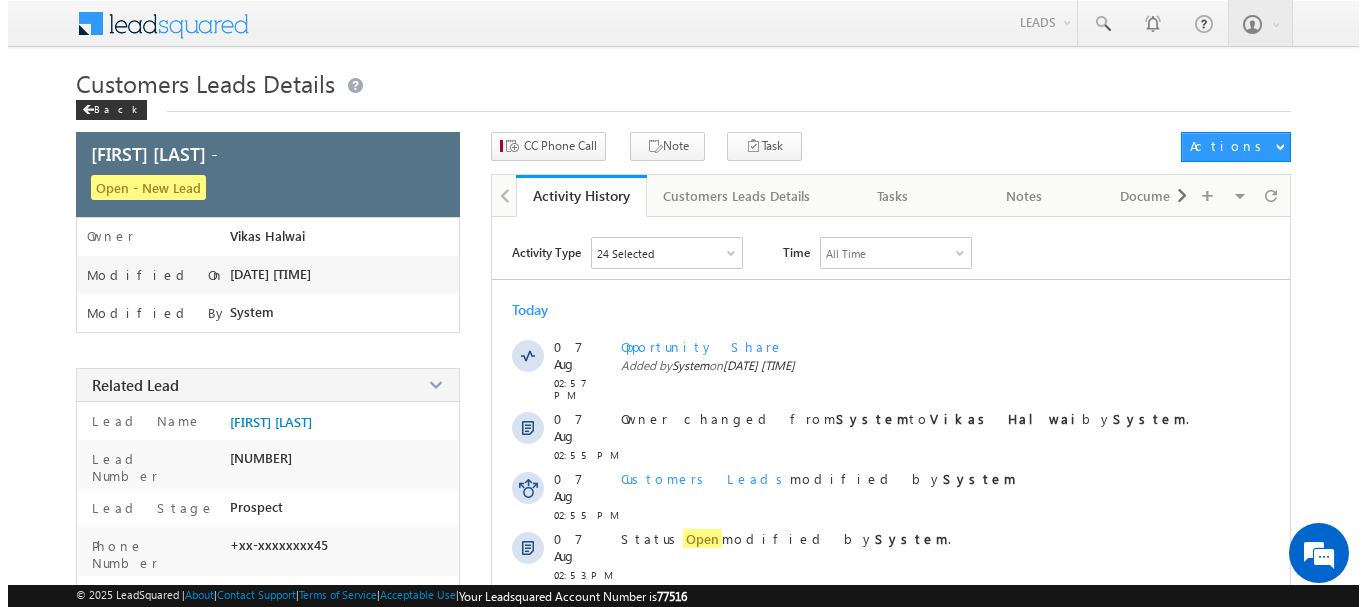 scroll, scrollTop: 0, scrollLeft: 0, axis: both 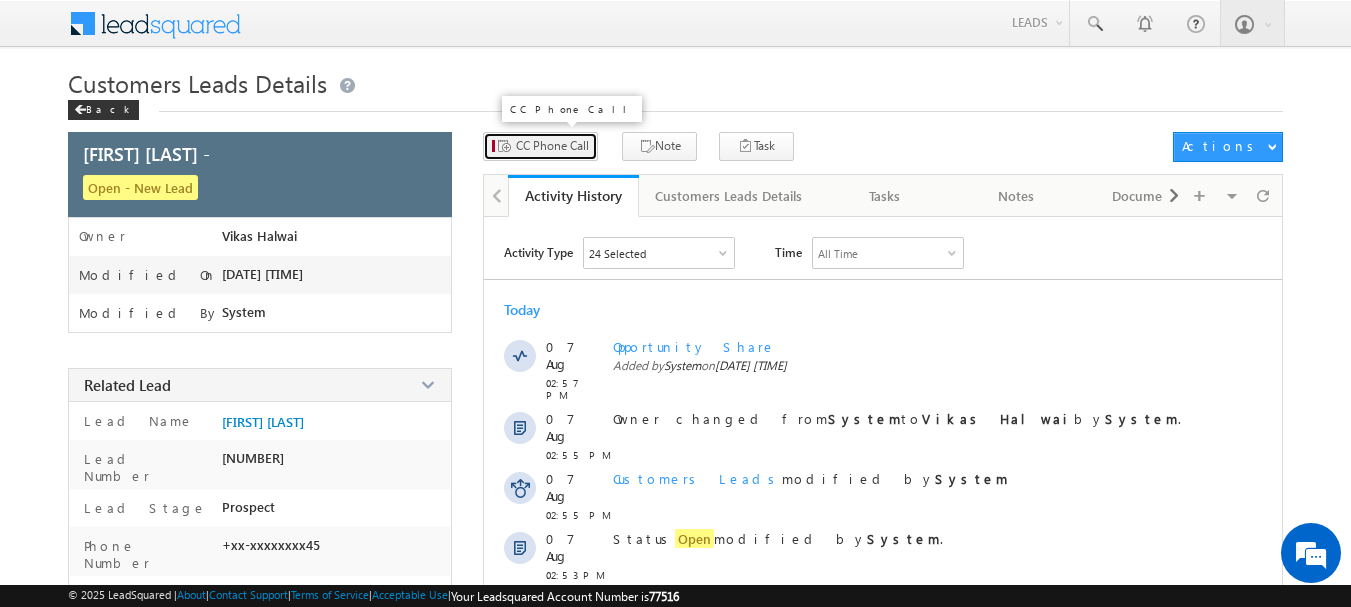 click on "CC Phone Call" at bounding box center (552, 146) 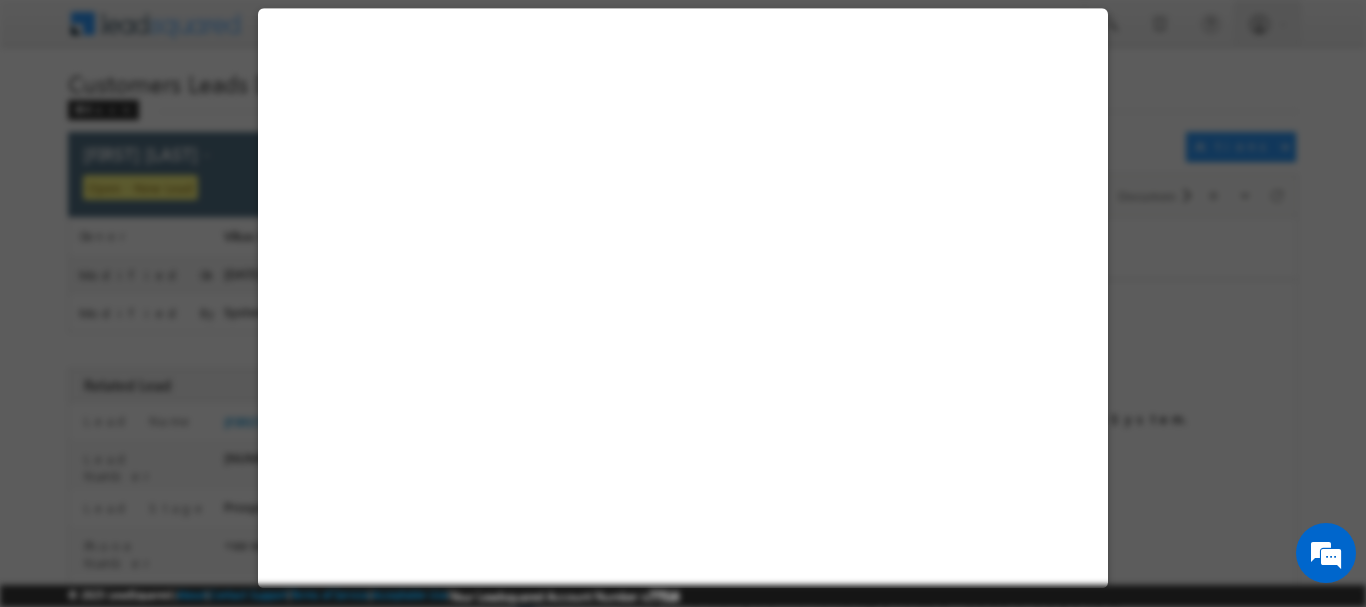 select on "Saharanpur" 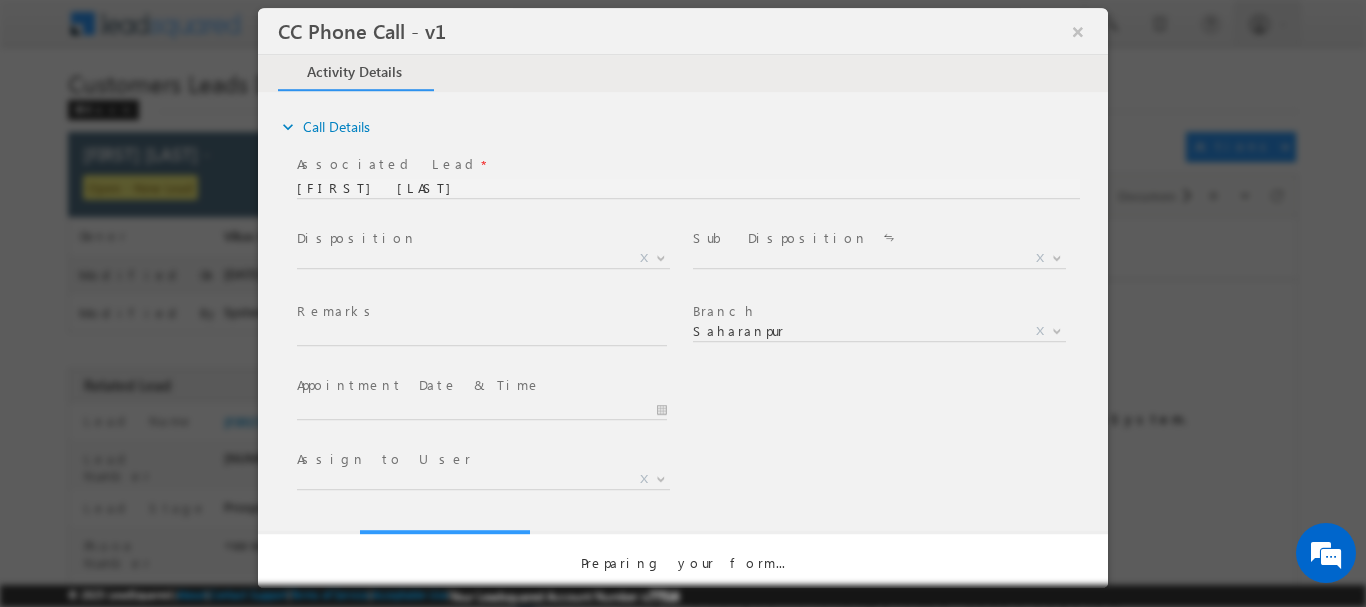 scroll, scrollTop: 0, scrollLeft: 0, axis: both 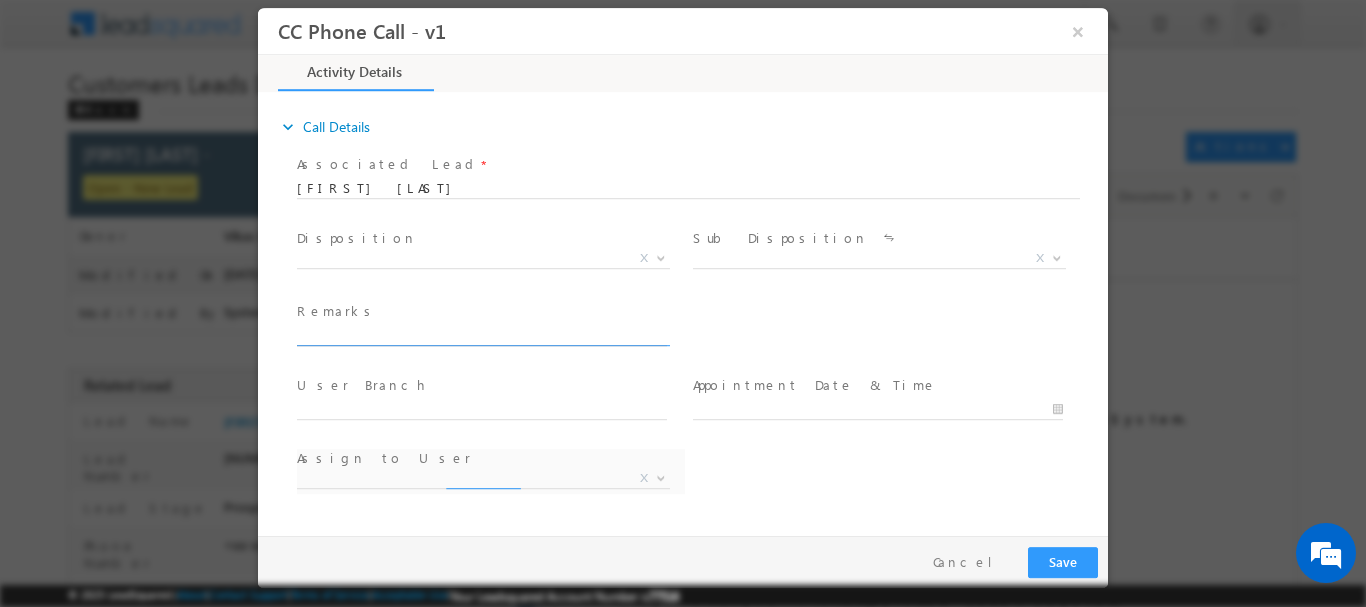click at bounding box center (482, 335) 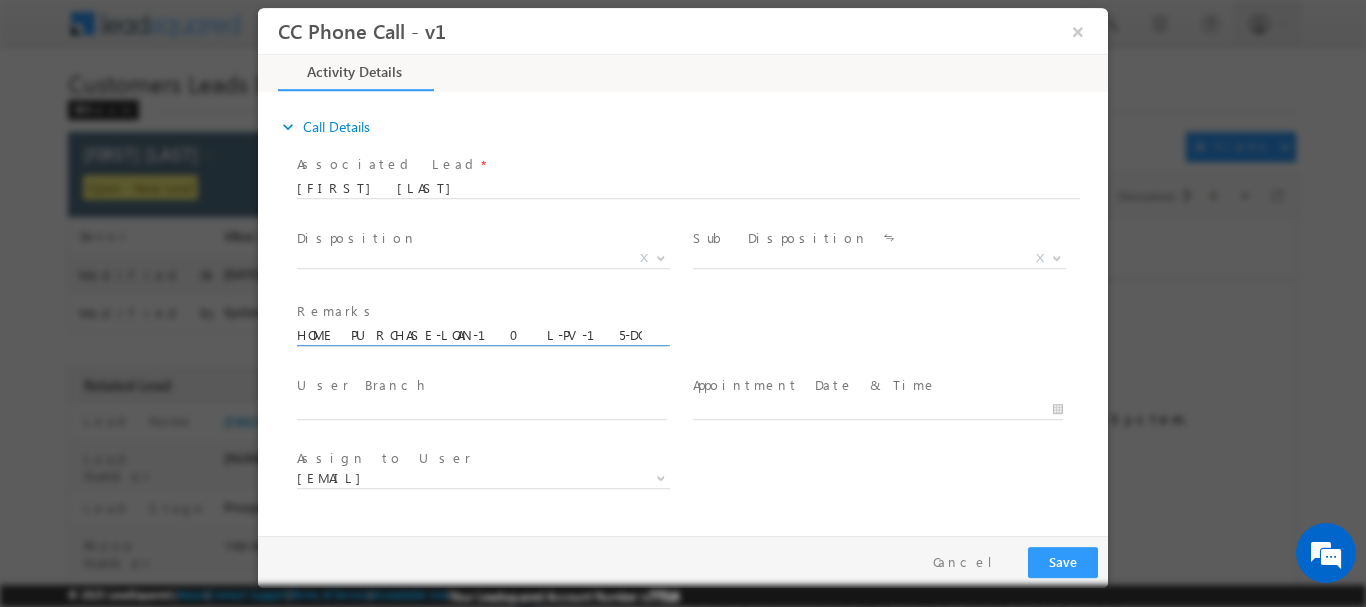 scroll, scrollTop: 0, scrollLeft: 511, axis: horizontal 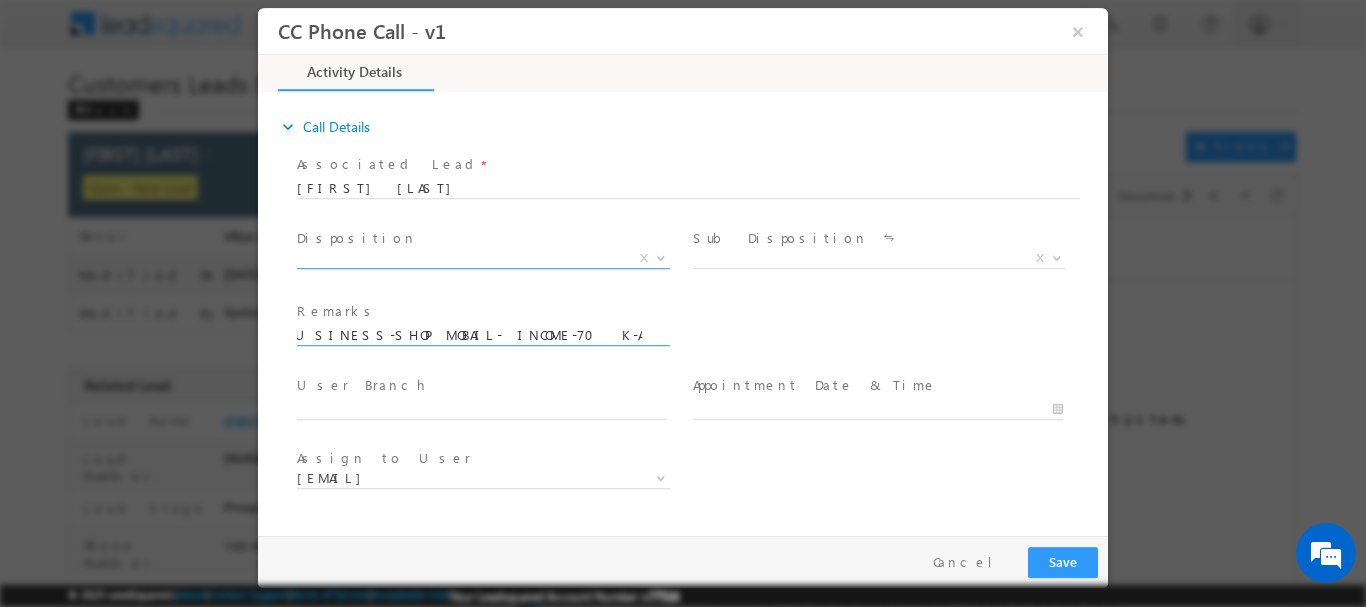 type on "HOME PURCHASE-LOAN-10 L-PV-15-DOWN PYEMENT-5 L-BUSINESS-SHOP MOBAIL- INCOME-70 K-AGE-[AGE] PIN CODE-[POSTAL_CODE] - UNIQUE ID-735815" 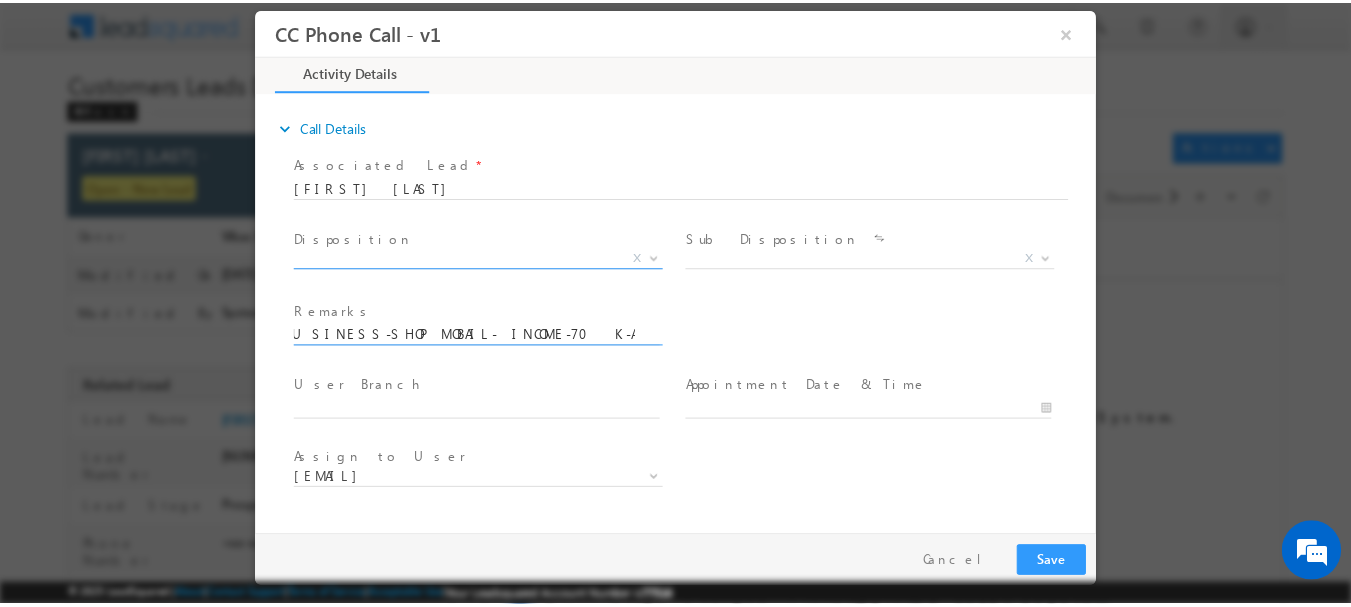 scroll, scrollTop: 0, scrollLeft: 0, axis: both 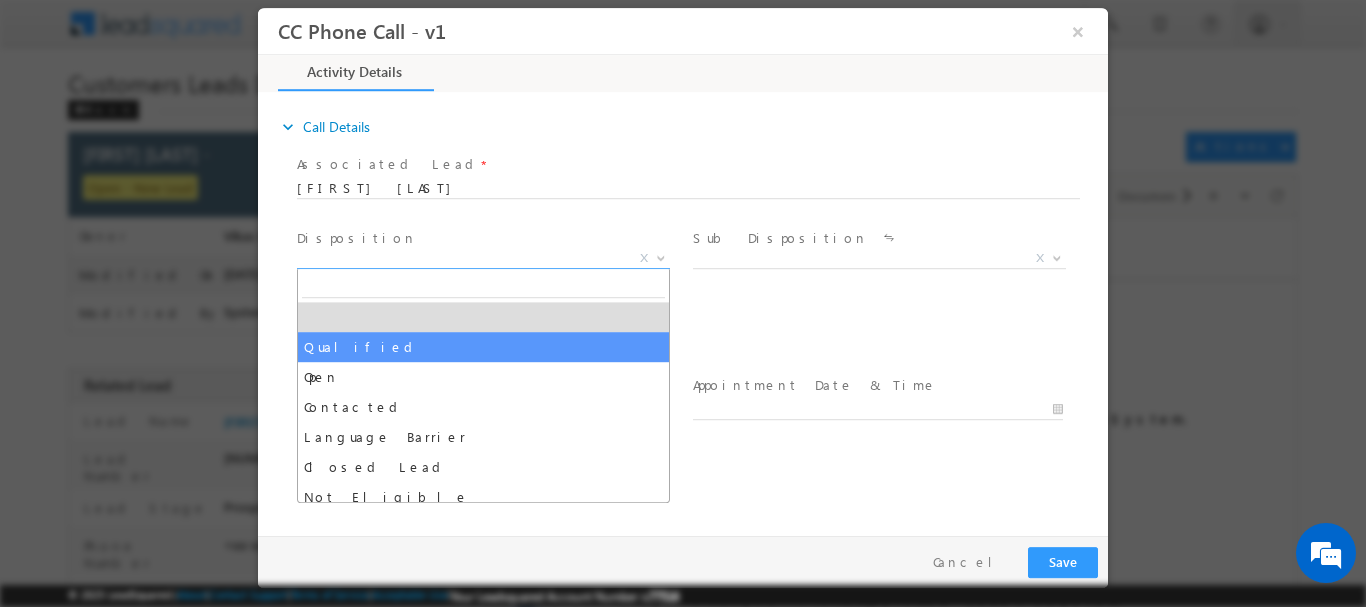 select on "Qualified" 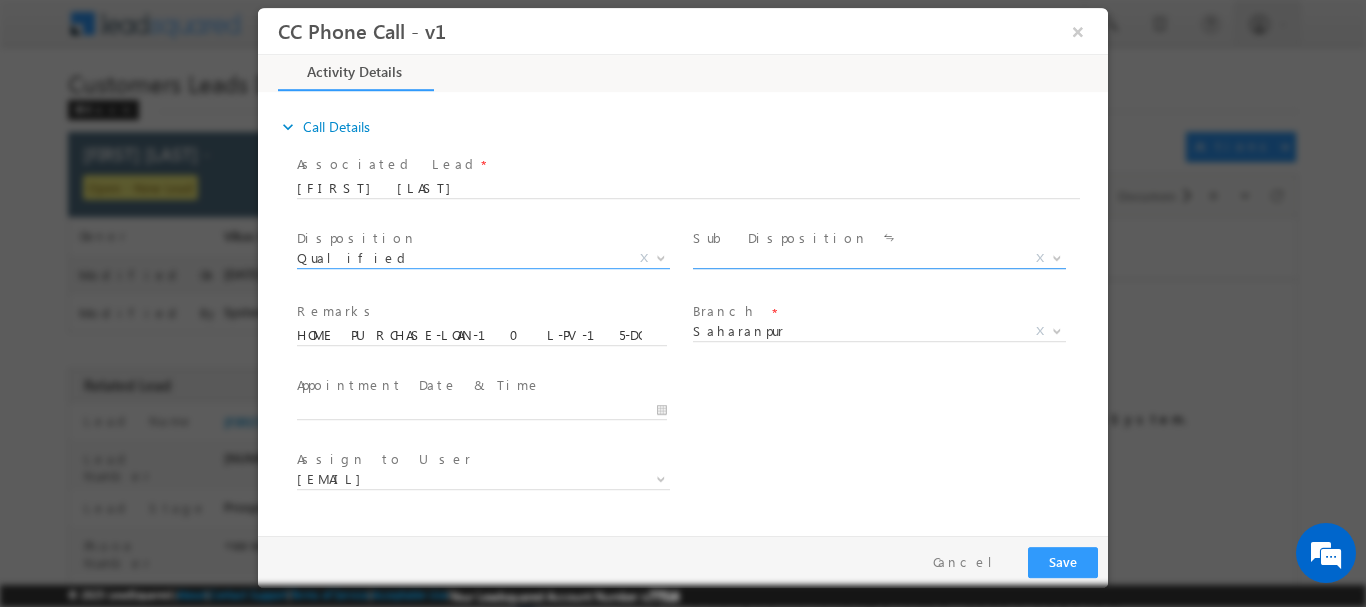 click at bounding box center (1057, 256) 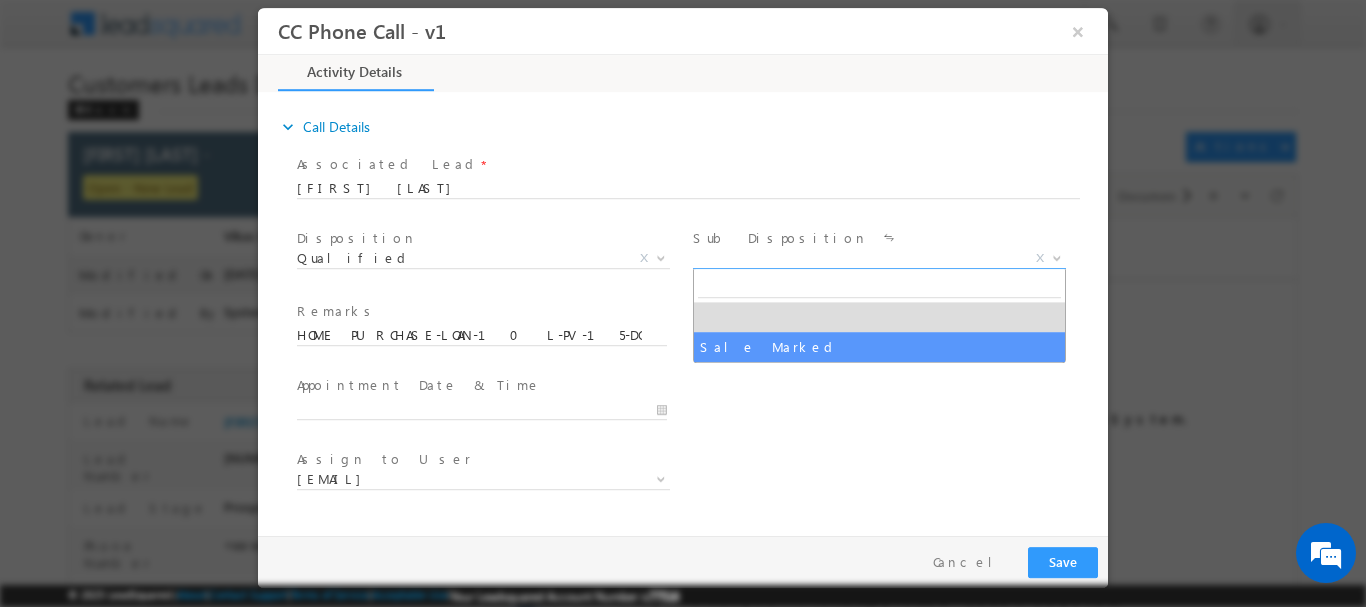 select on "Sale Marked" 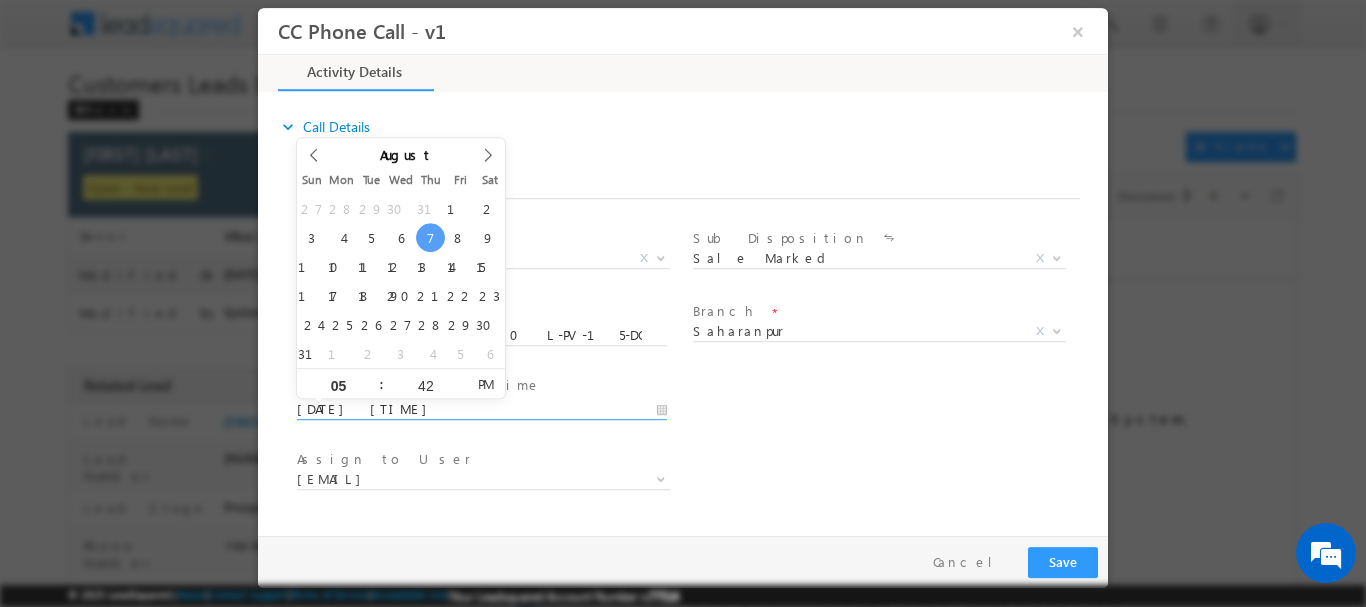 click on "08/07/2025 5:42 PM" at bounding box center [482, 409] 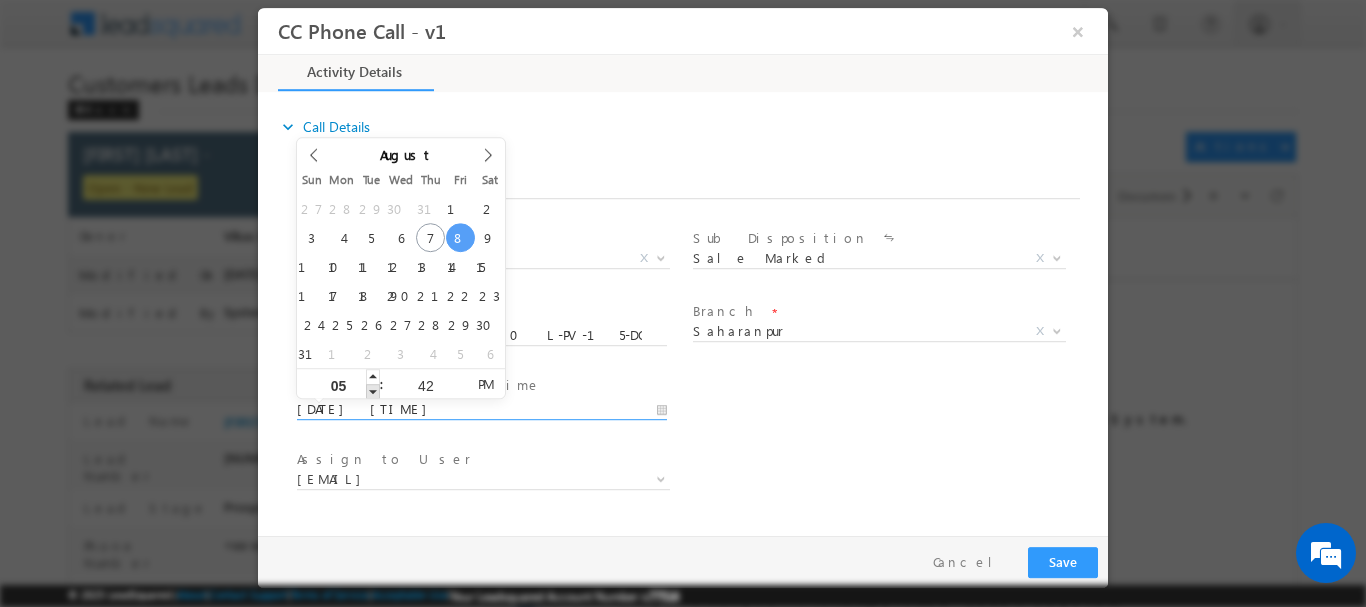 type on "08/08/2025 4:42 PM" 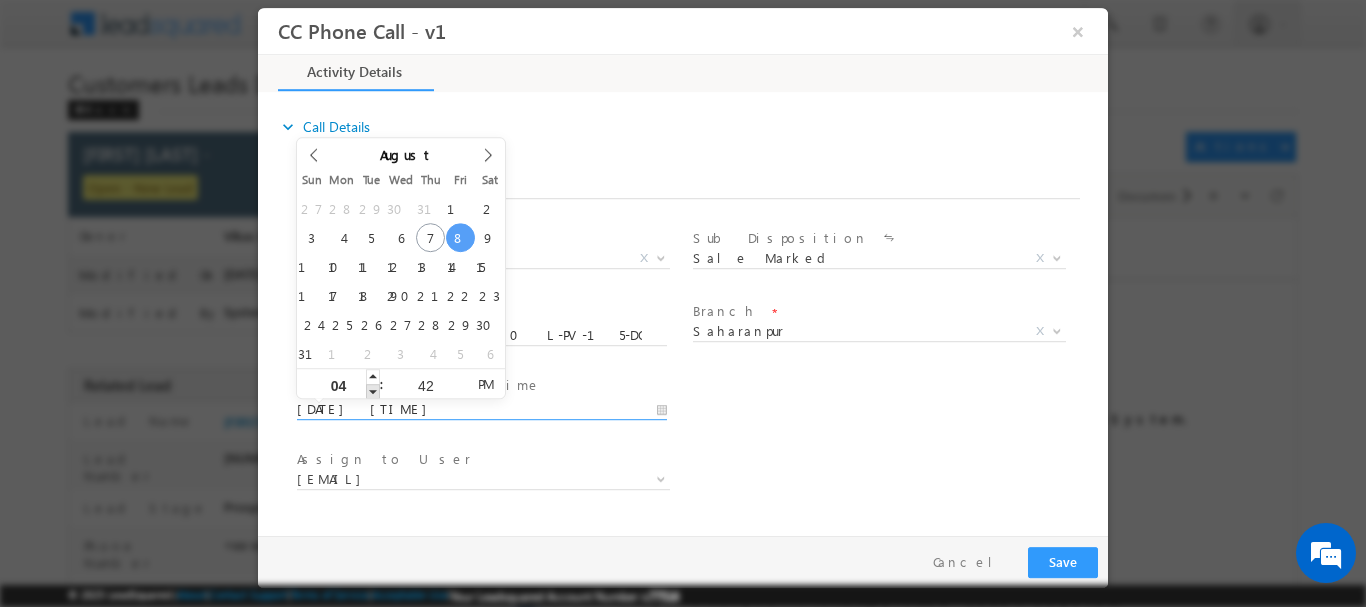 click at bounding box center (373, 390) 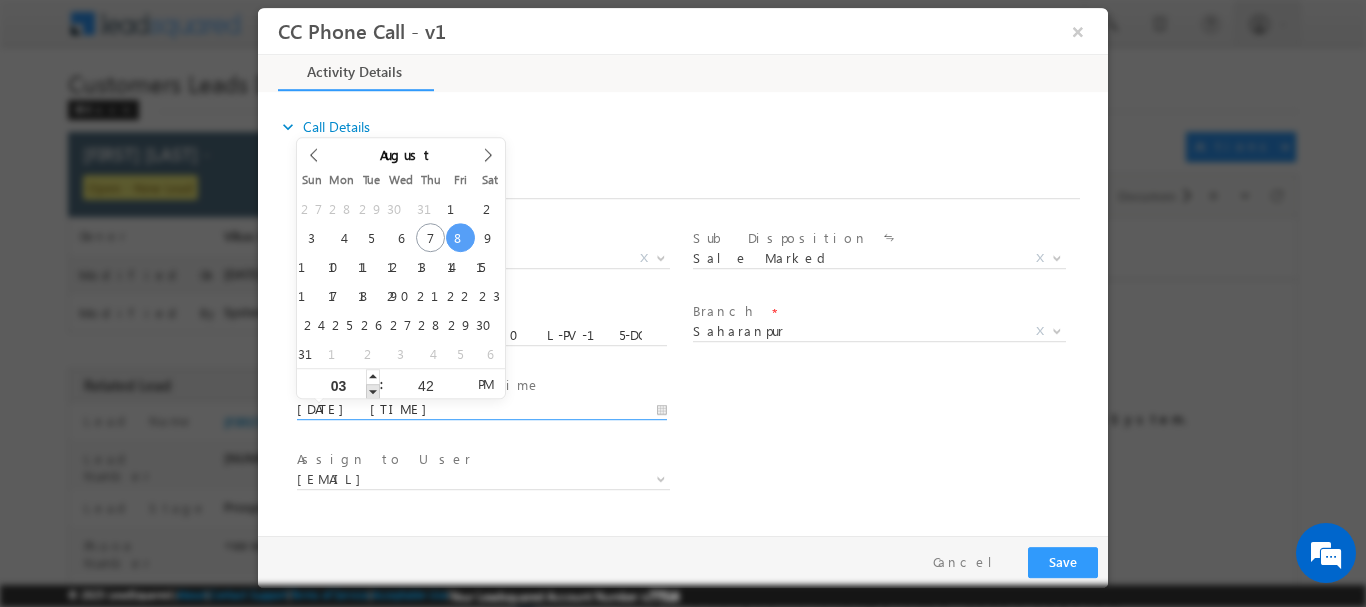 click at bounding box center [373, 390] 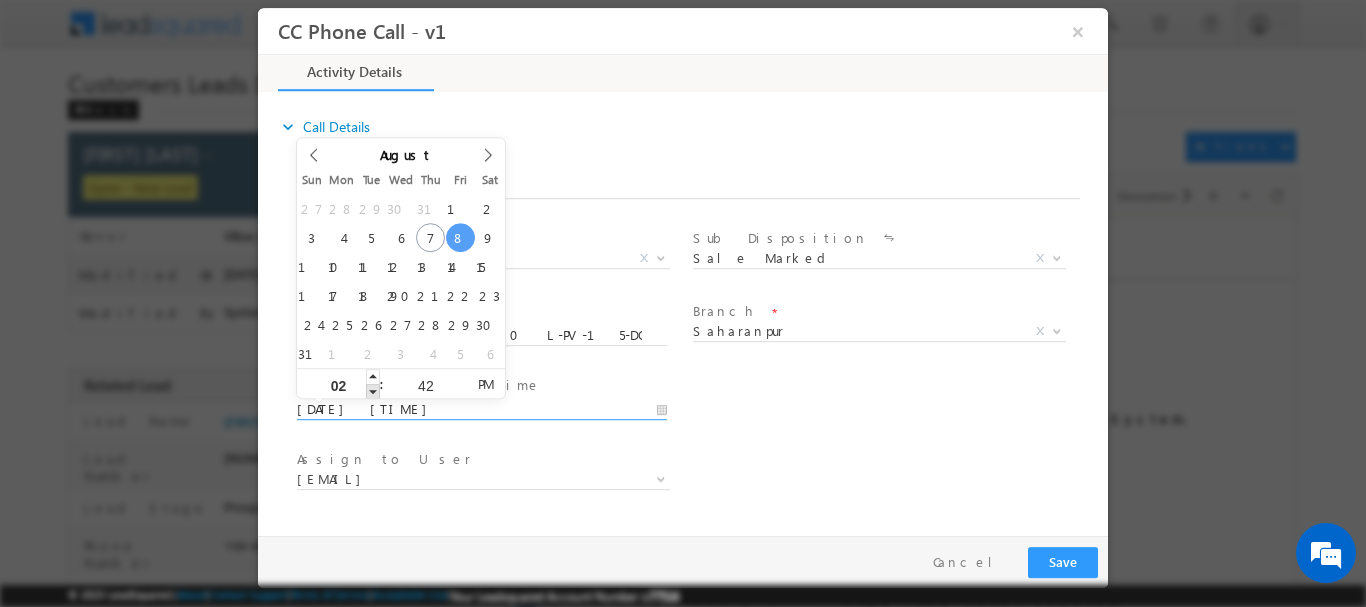 click at bounding box center (373, 390) 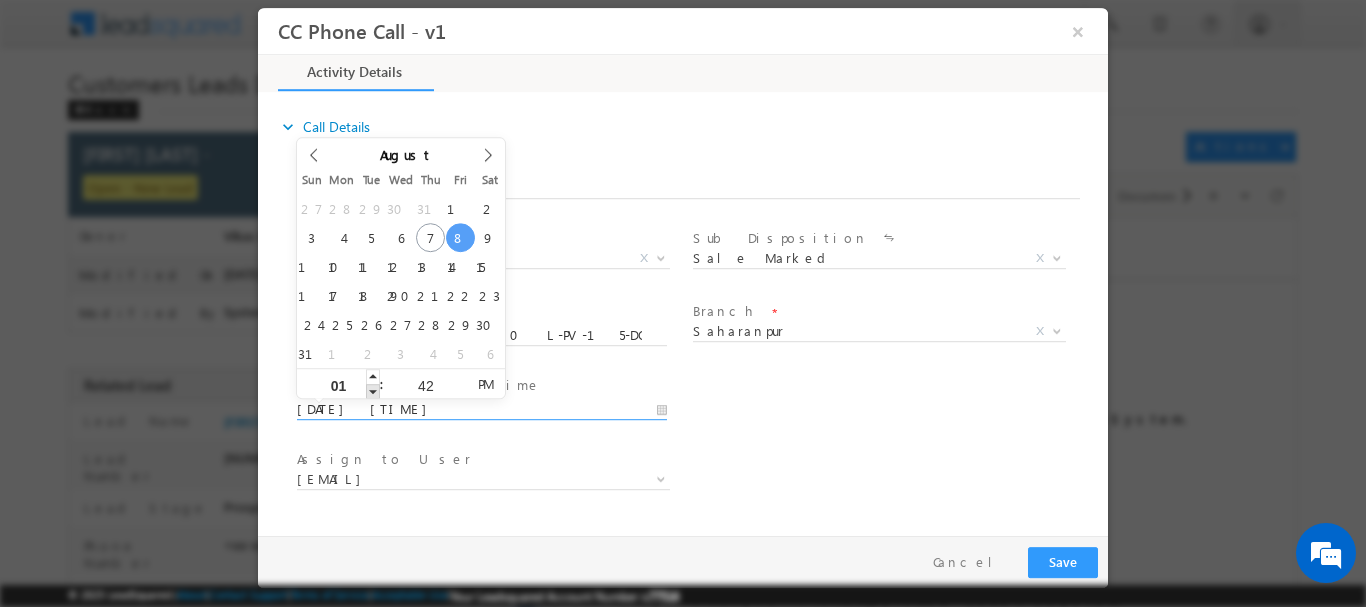 click at bounding box center [373, 390] 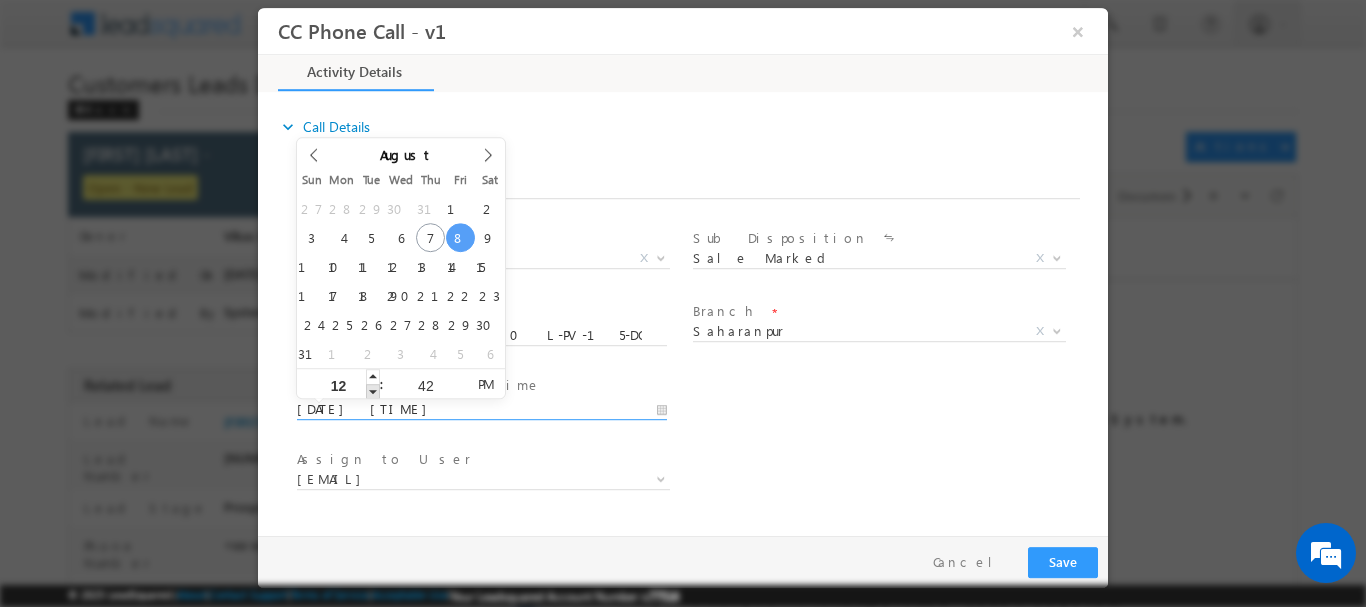 click at bounding box center [373, 390] 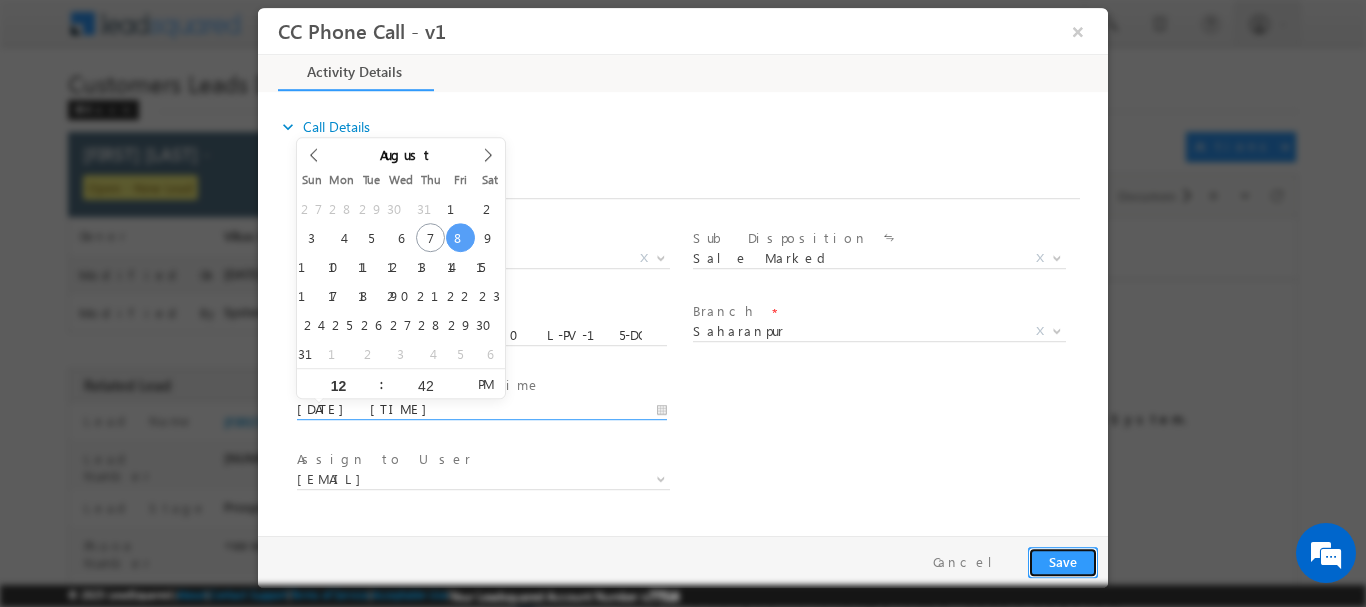 click on "Save" at bounding box center [1063, 561] 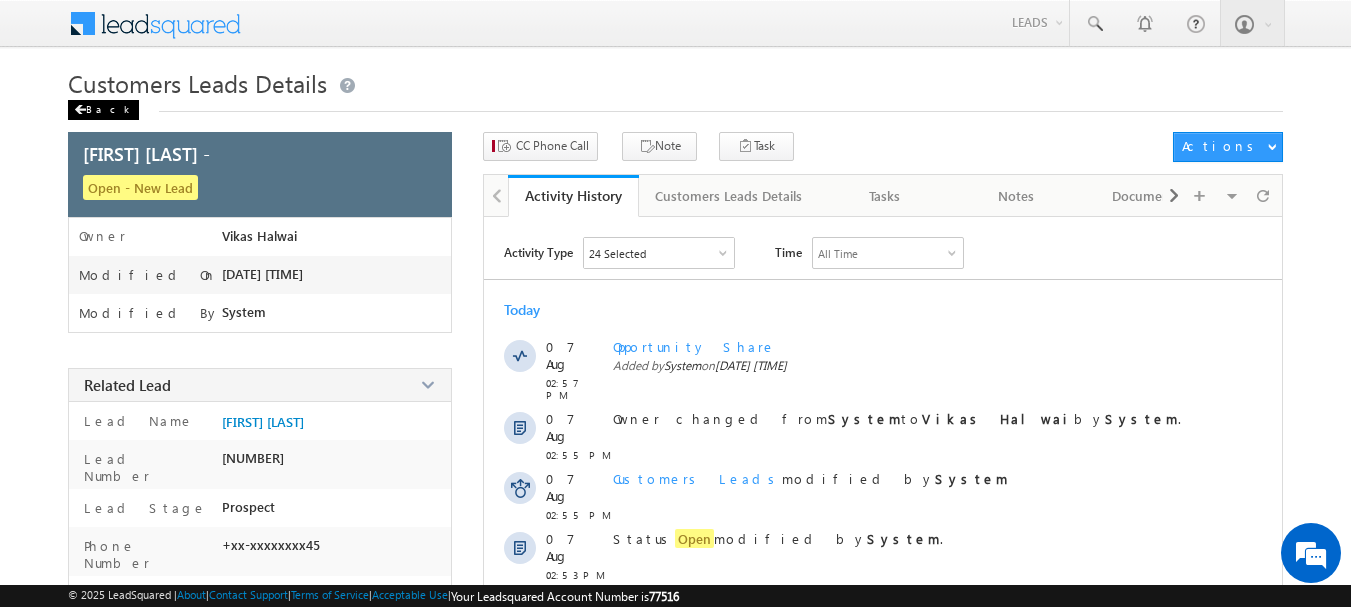 click on "Back" at bounding box center [103, 110] 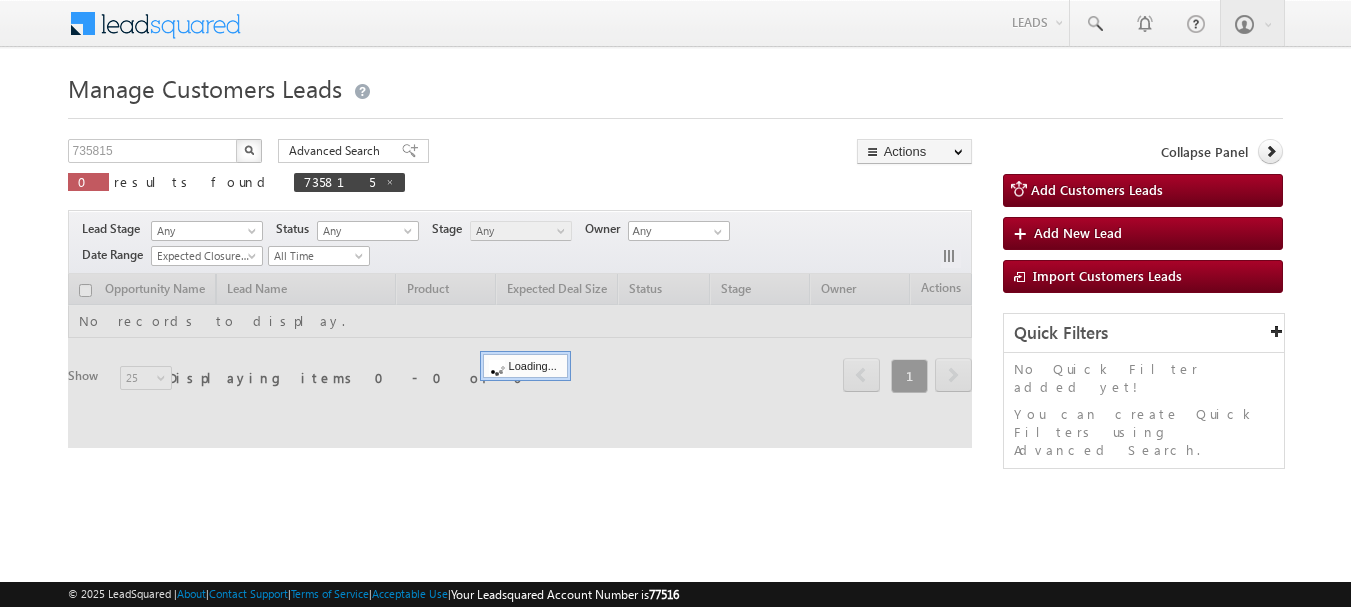 scroll, scrollTop: 0, scrollLeft: 0, axis: both 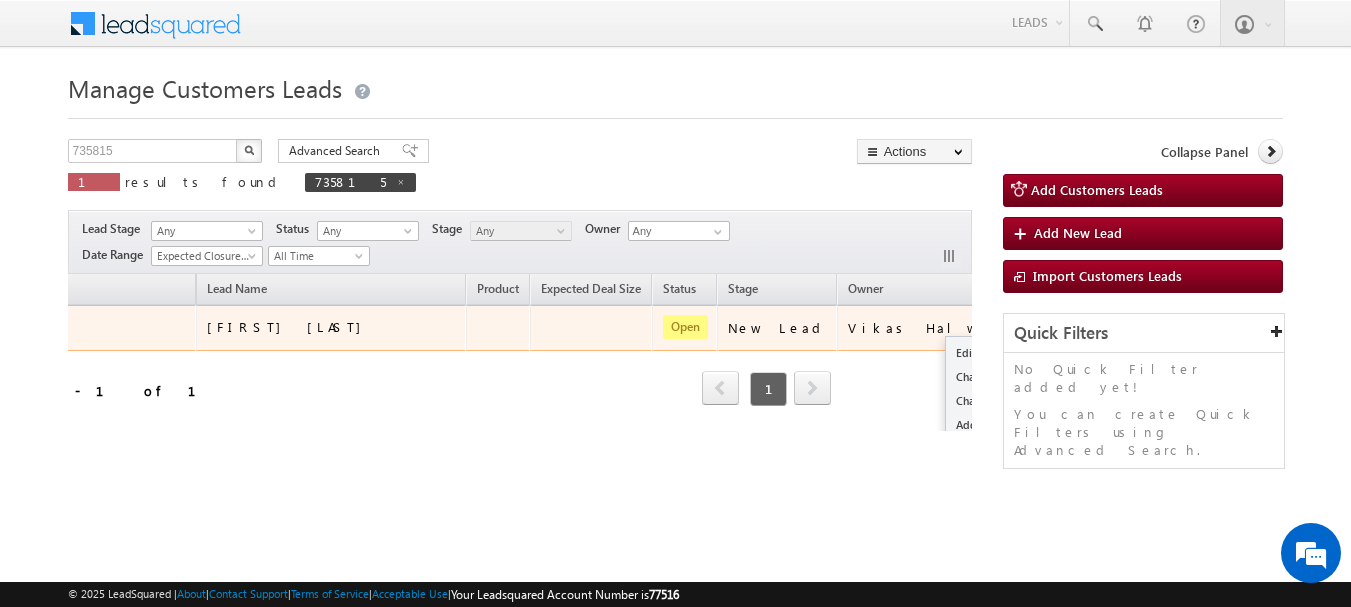click at bounding box center [1036, 327] 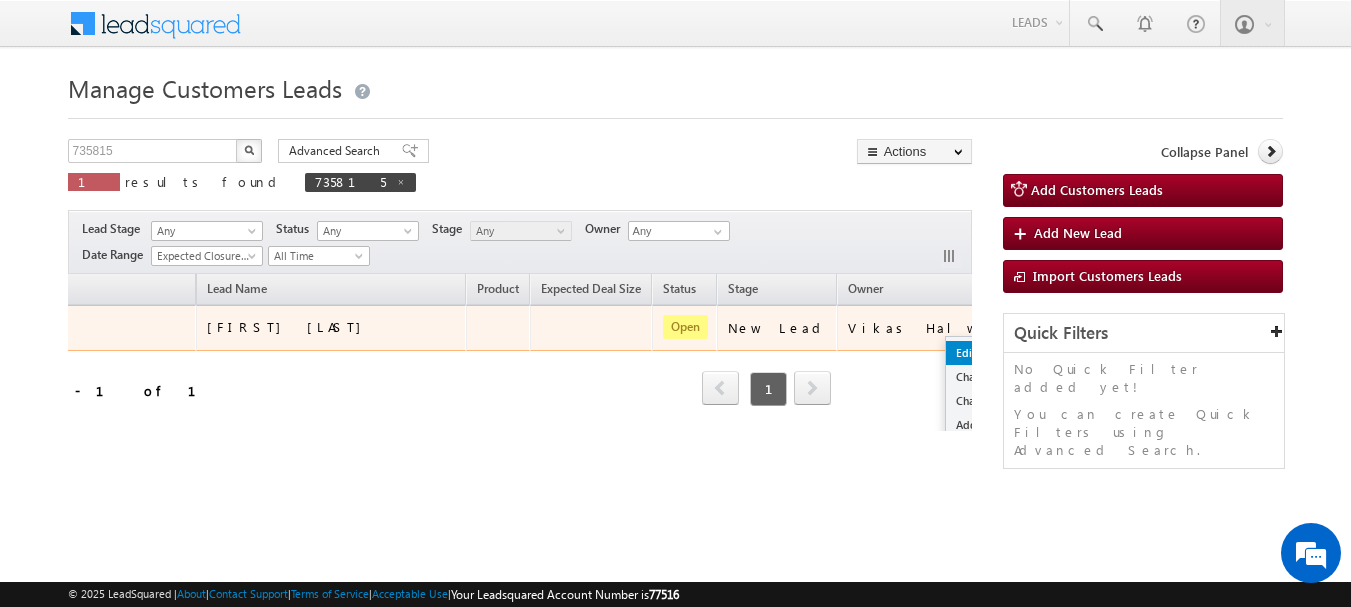 click on "Edit" at bounding box center (996, 353) 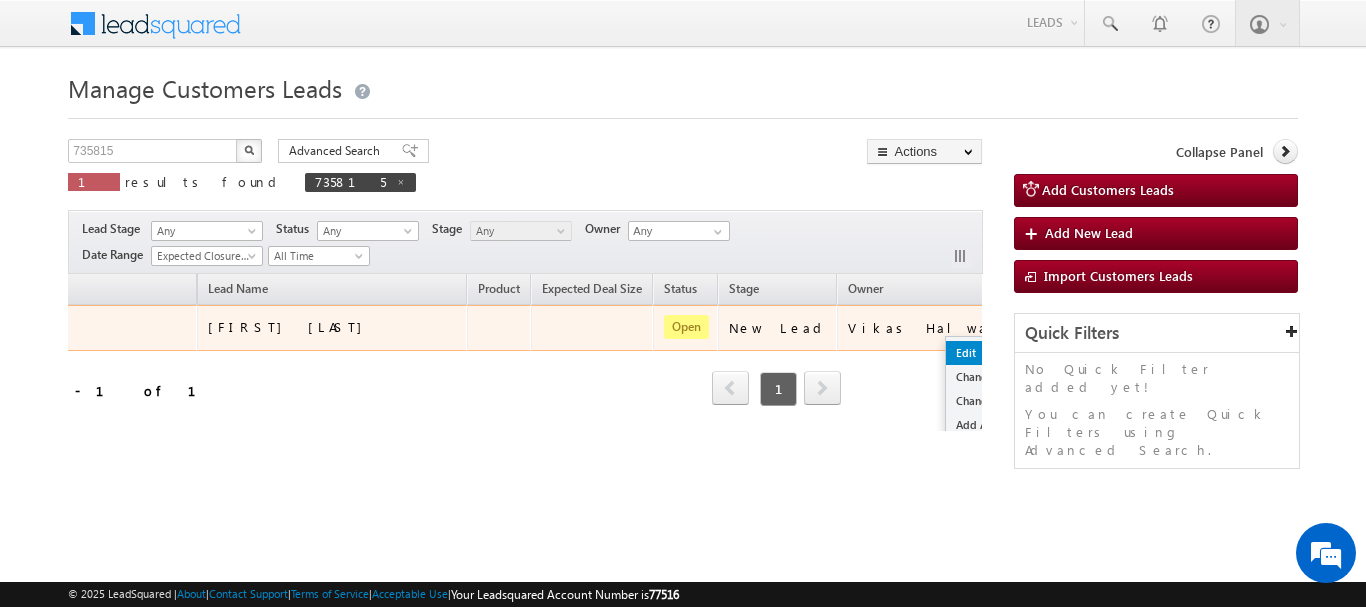 scroll, scrollTop: 0, scrollLeft: 131, axis: horizontal 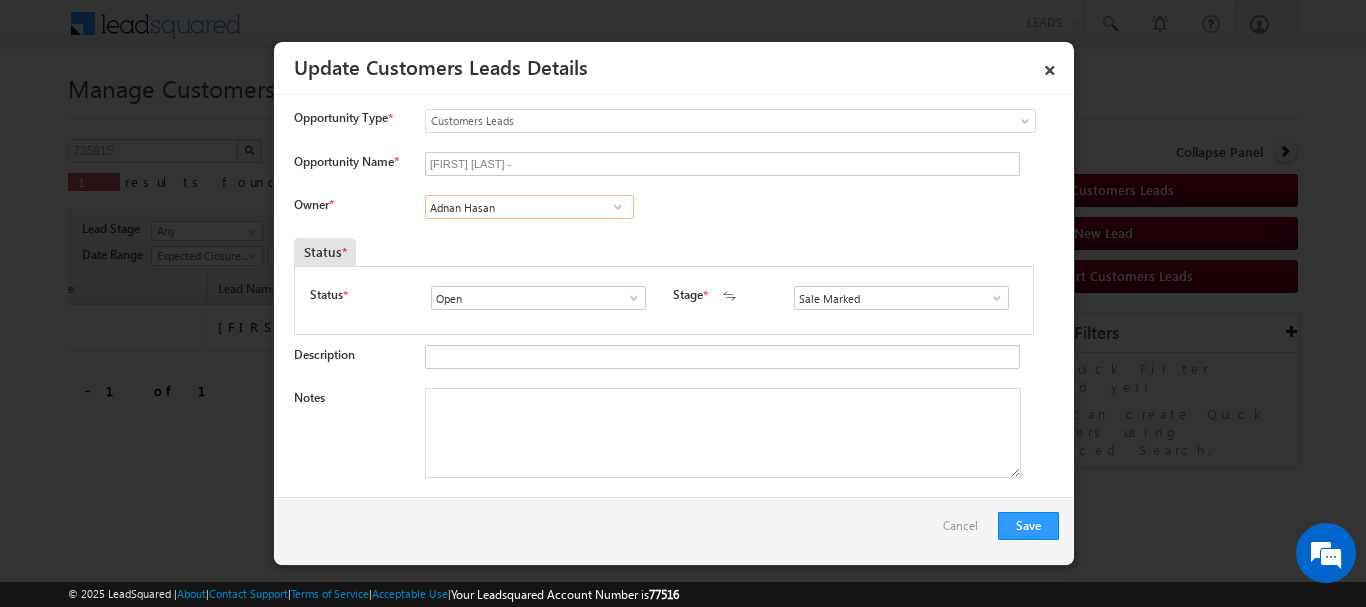 click on "Adnan Hasan" at bounding box center (529, 207) 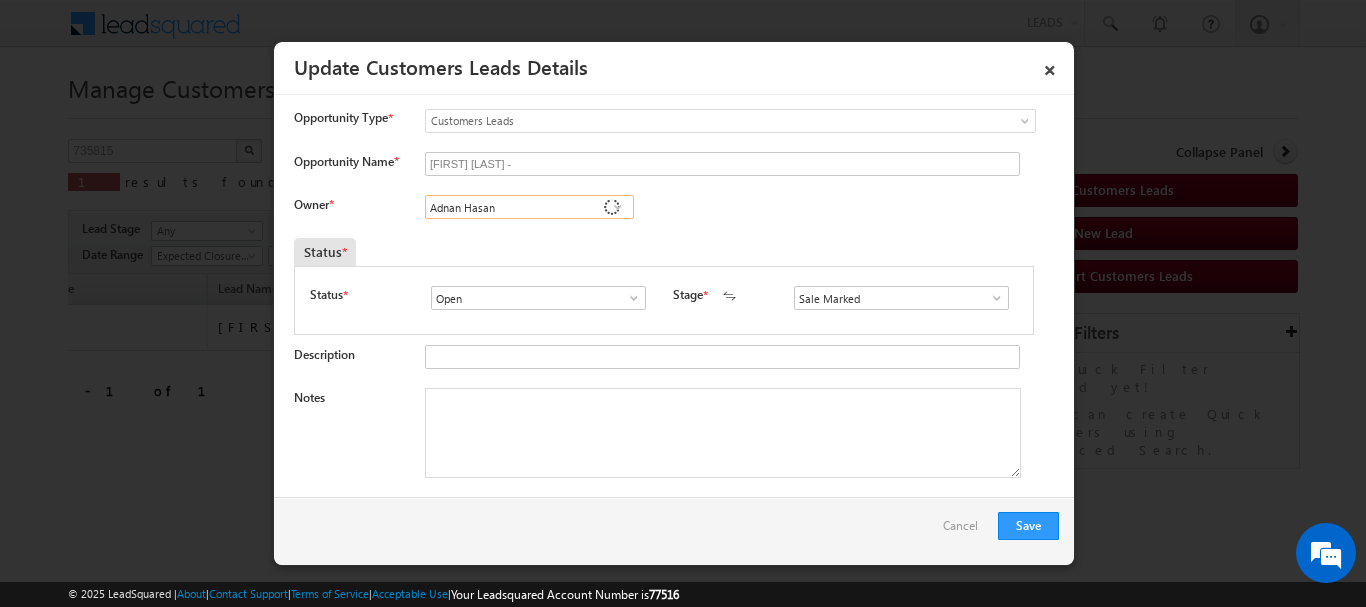 paste on "ankur.kumar1@sgrlimited.i" 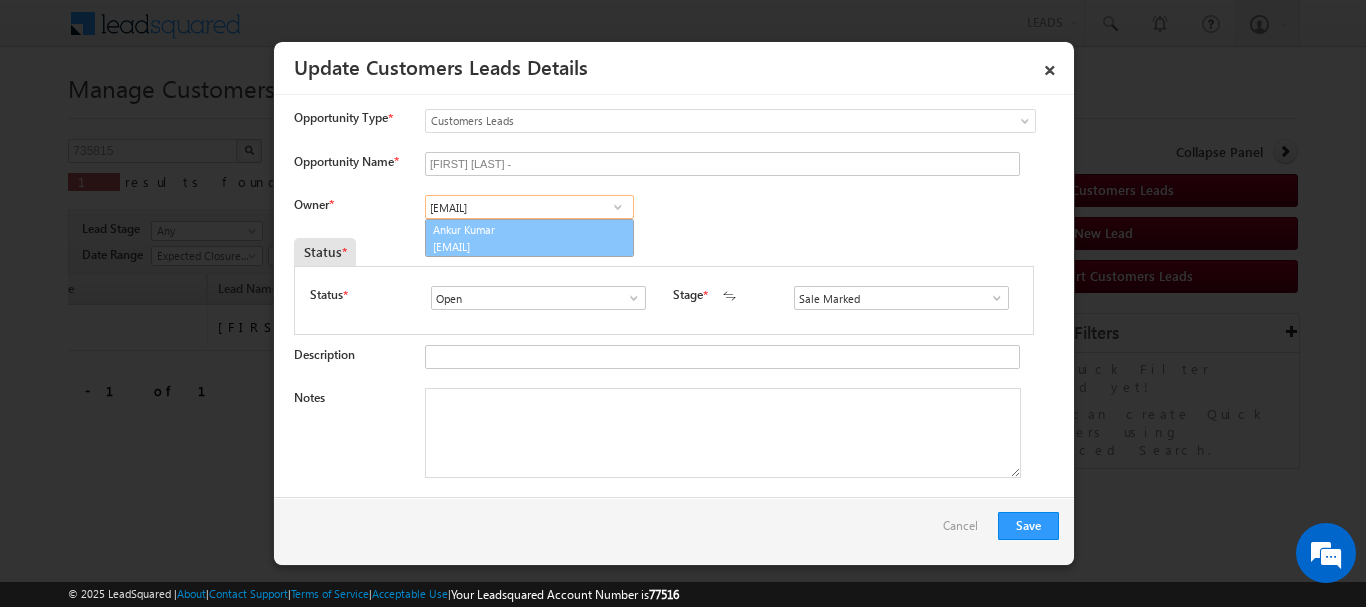 click on "ankur.kumar1@sgrlimited.in" at bounding box center [523, 246] 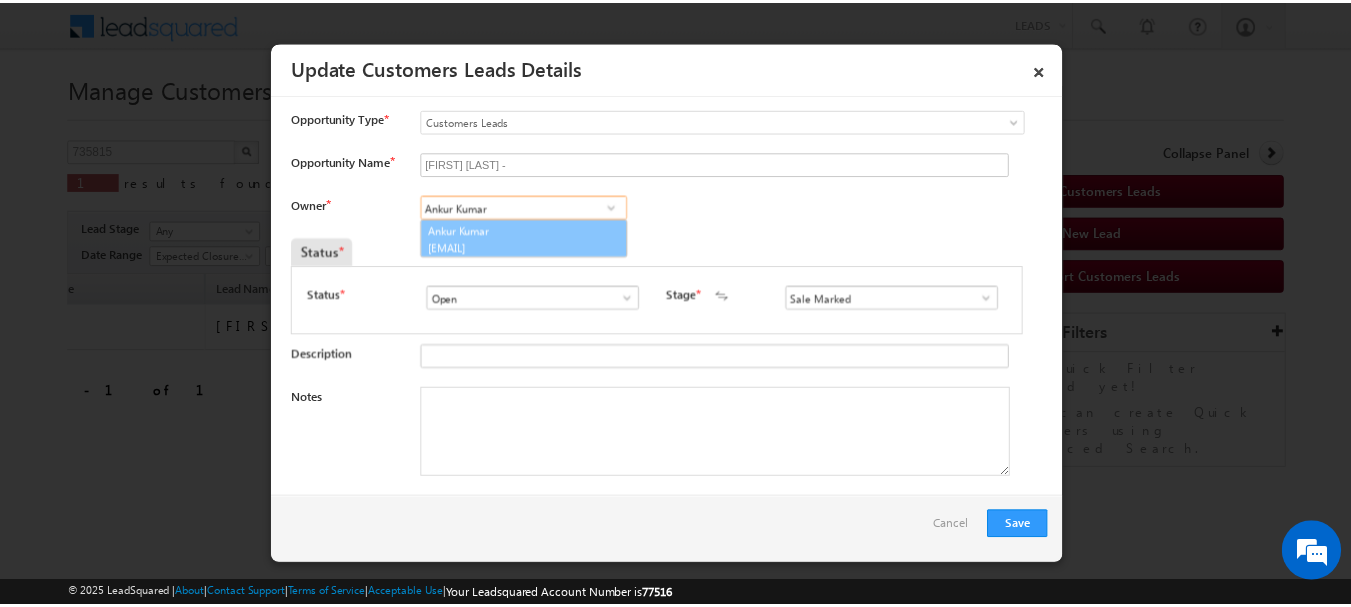 scroll, scrollTop: 0, scrollLeft: 0, axis: both 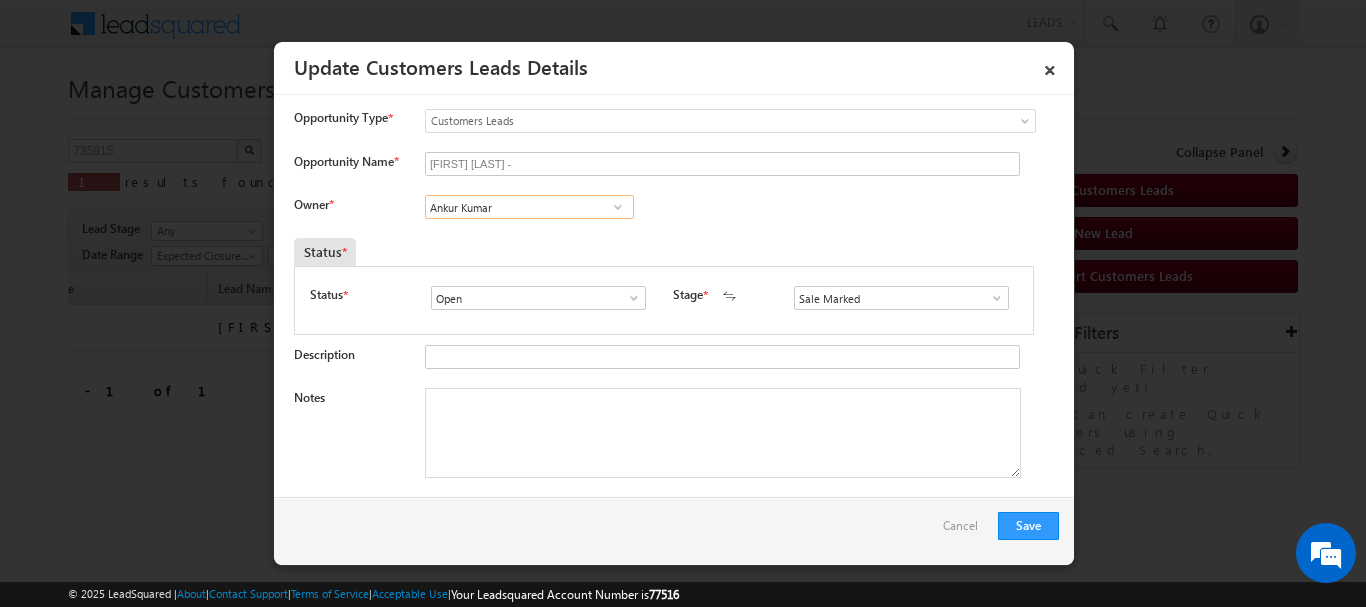 type on "Ankur Kumar" 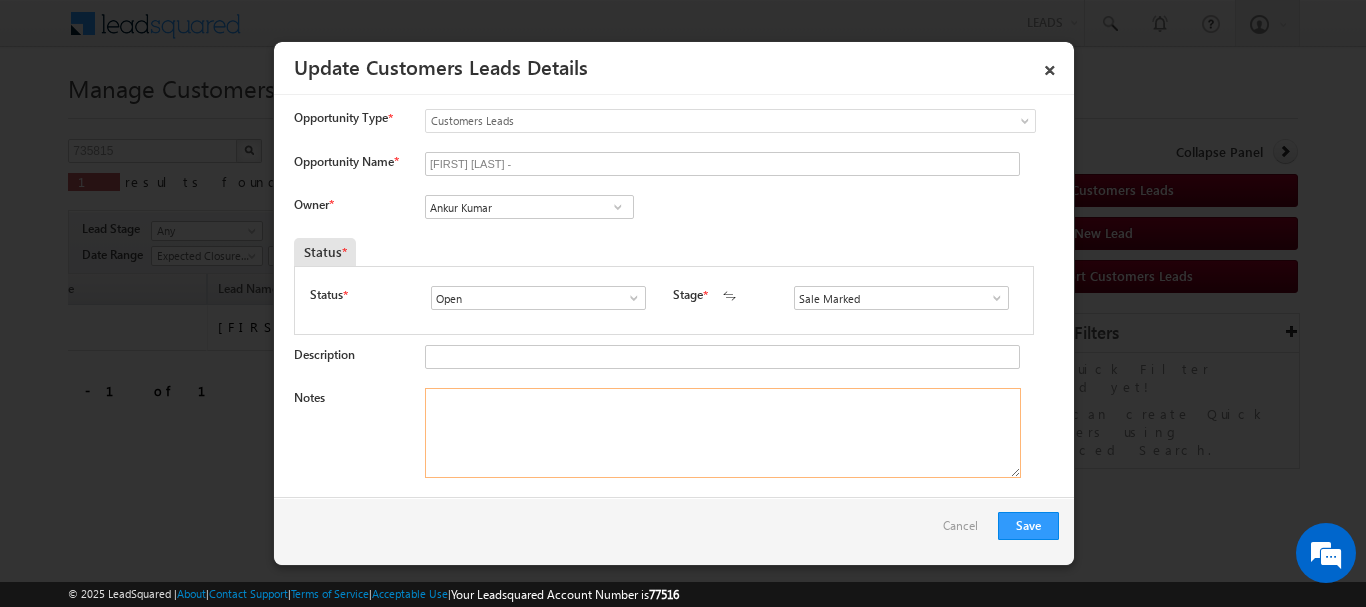 click on "Notes" at bounding box center [723, 433] 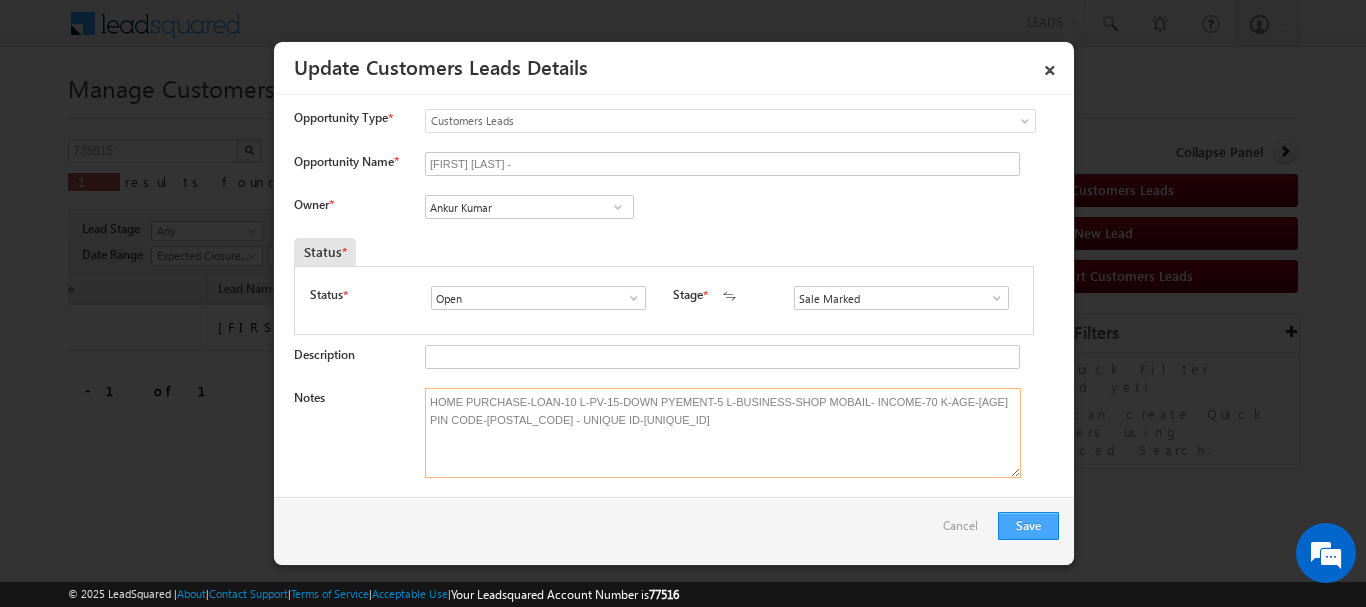 type on "HOME PURCHASE-LOAN-10 L-PV-15-DOWN PYEMENT-5 L-BUSINESS-SHOP MOBAIL- INCOME-70 K-AGE-22 PIN CODE-247451 - UNIQUE ID-735815" 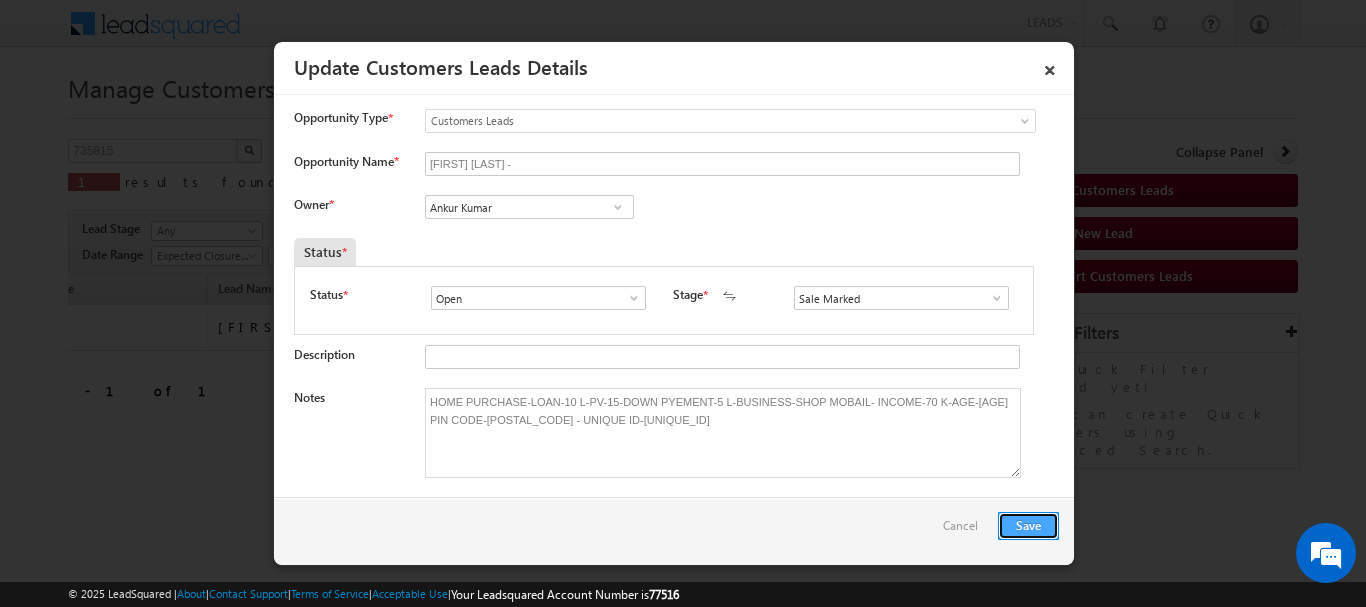 click on "Save" at bounding box center (1028, 526) 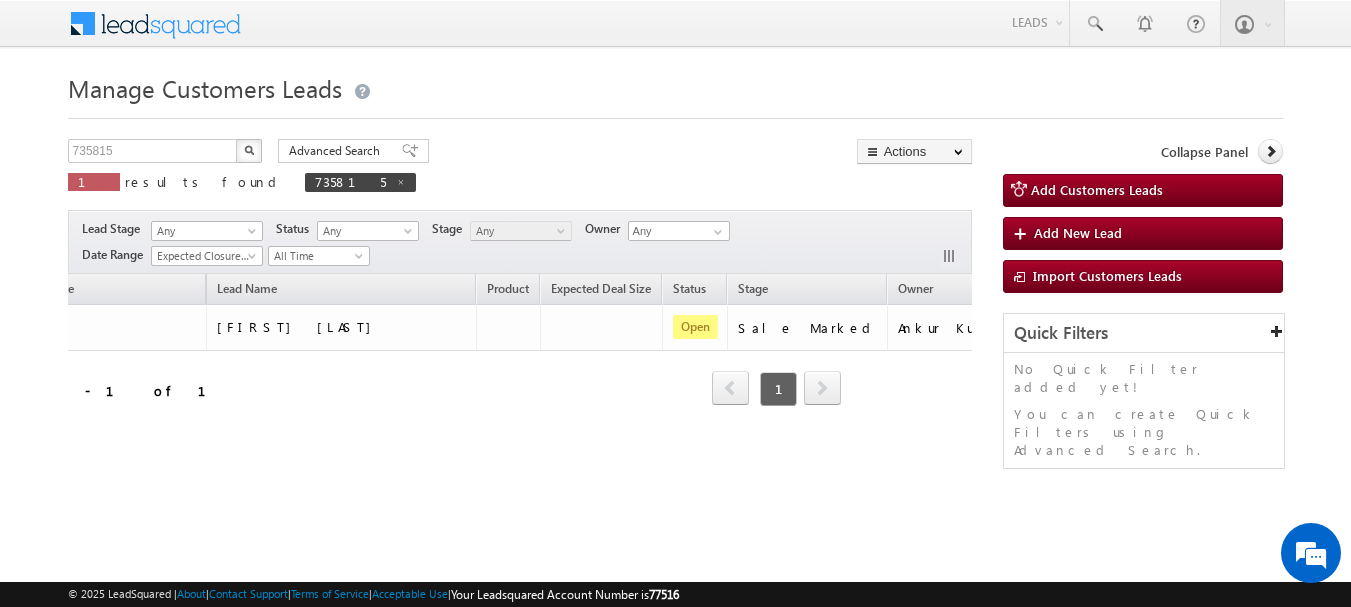 scroll, scrollTop: 0, scrollLeft: 0, axis: both 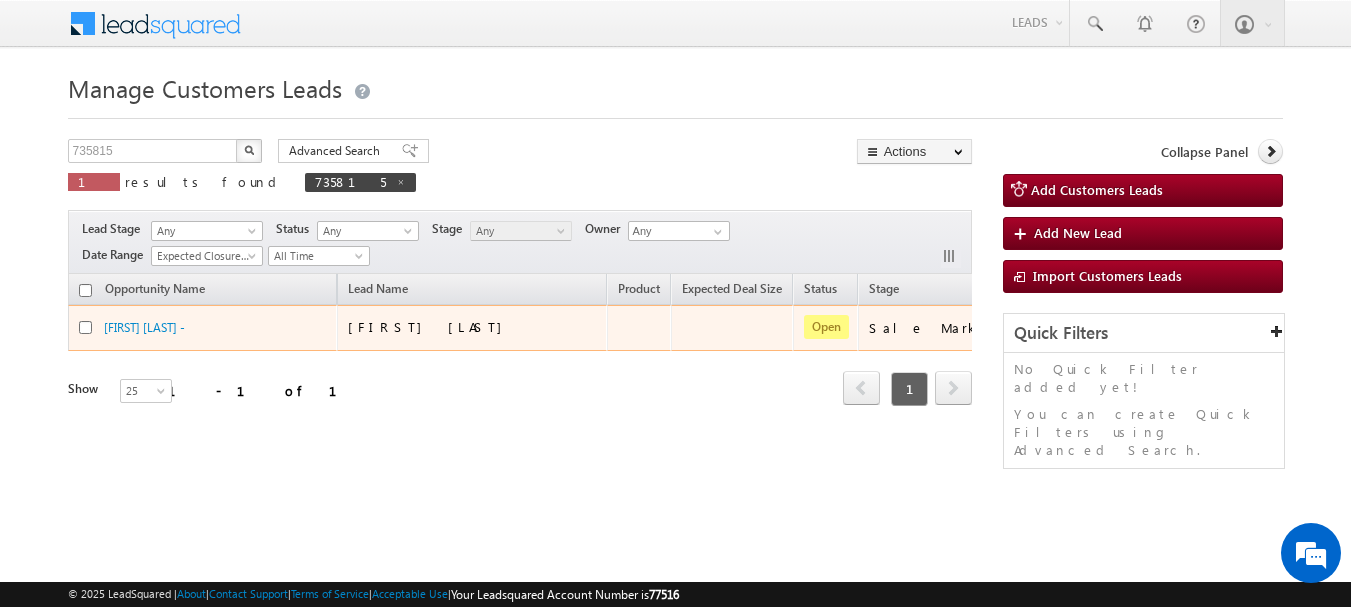 click on "[FIRST] [LAST]" at bounding box center (430, 326) 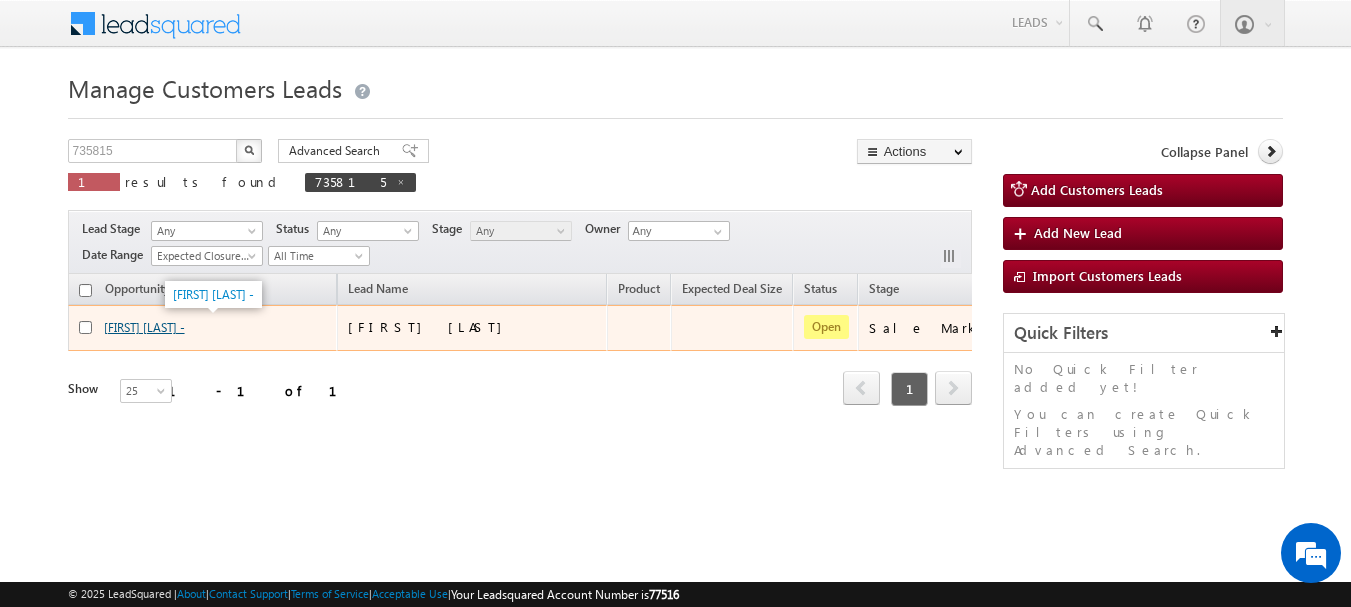 click on "[FIRST] [LAST]  -" at bounding box center [144, 327] 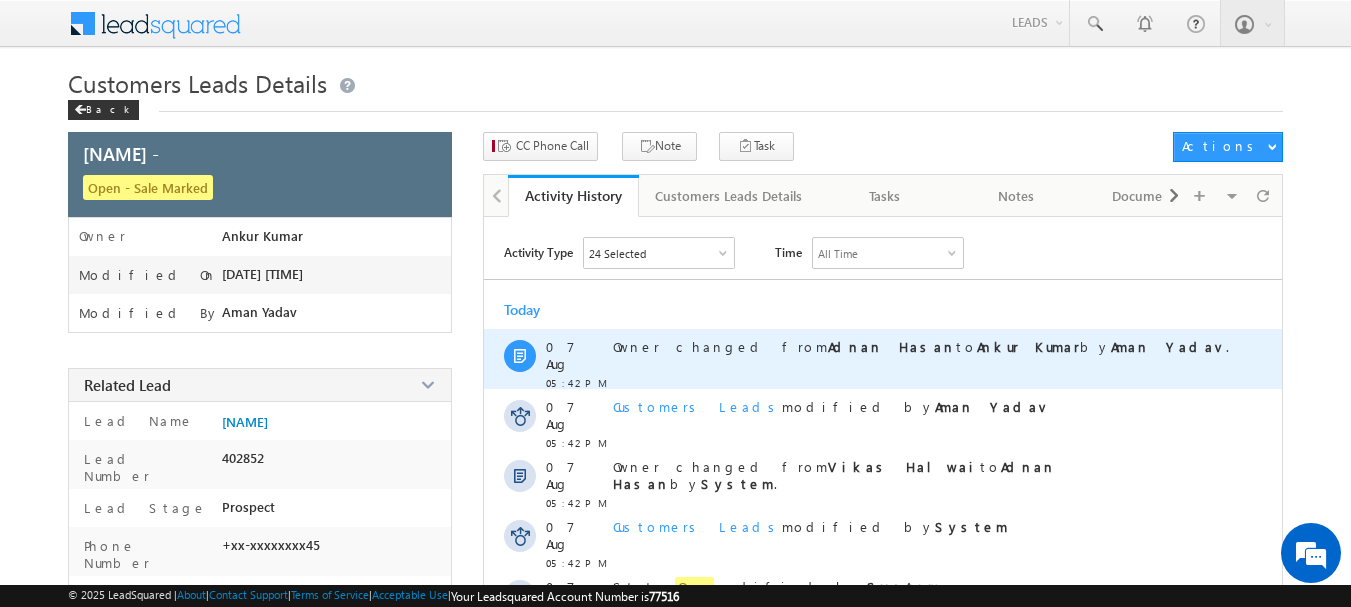 scroll, scrollTop: 100, scrollLeft: 0, axis: vertical 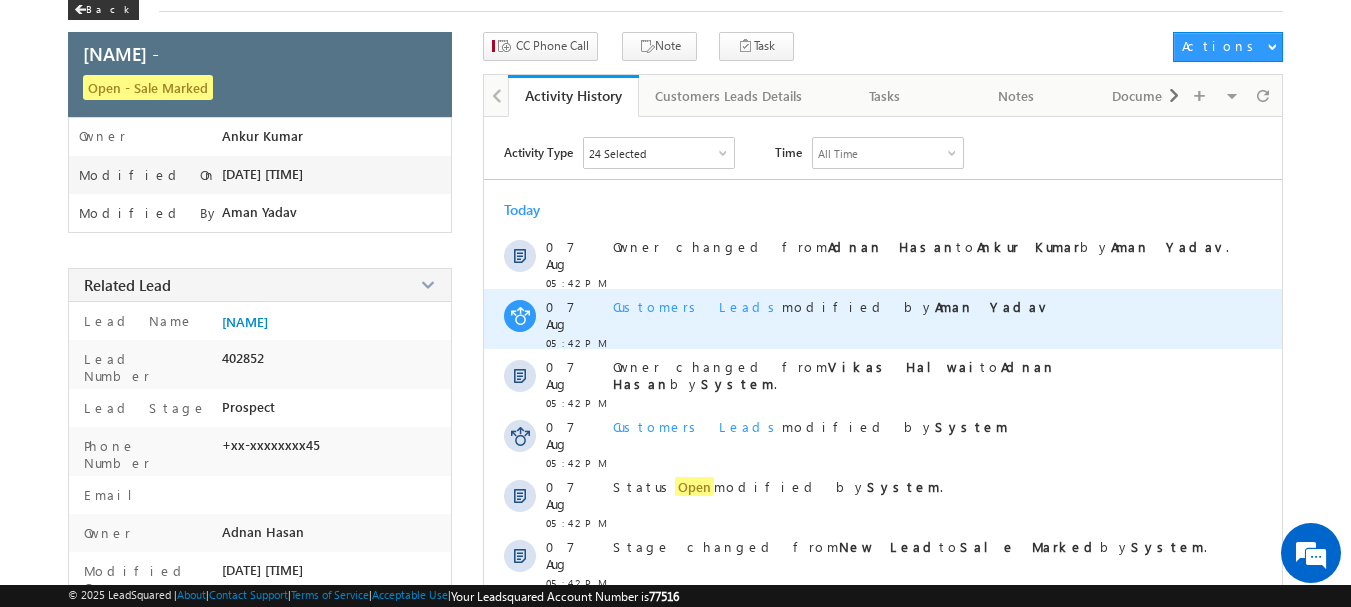 click on "Aman Yadav" at bounding box center [992, 306] 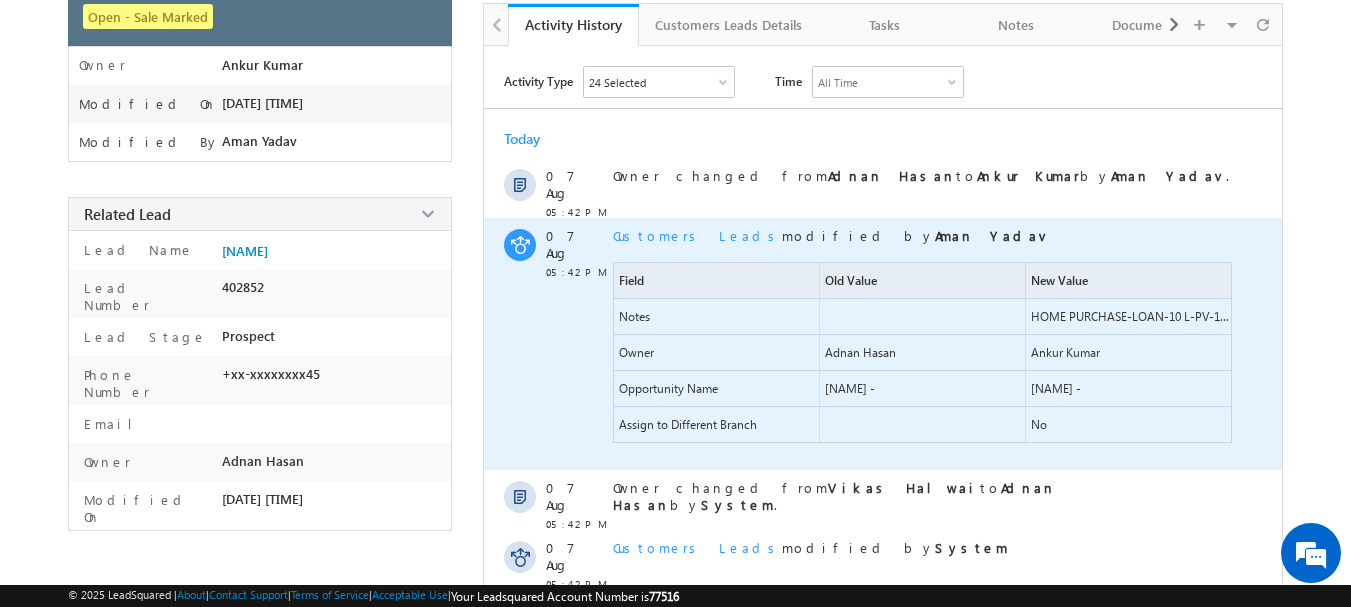 scroll, scrollTop: 200, scrollLeft: 0, axis: vertical 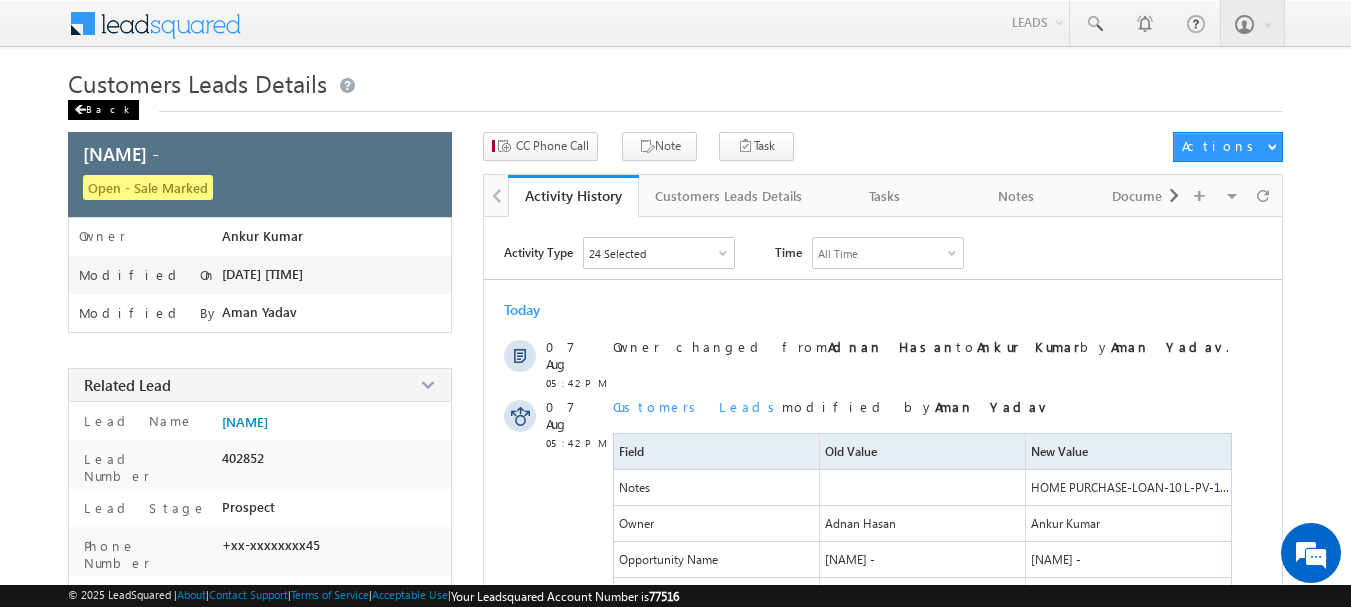 click on "Back" at bounding box center [103, 110] 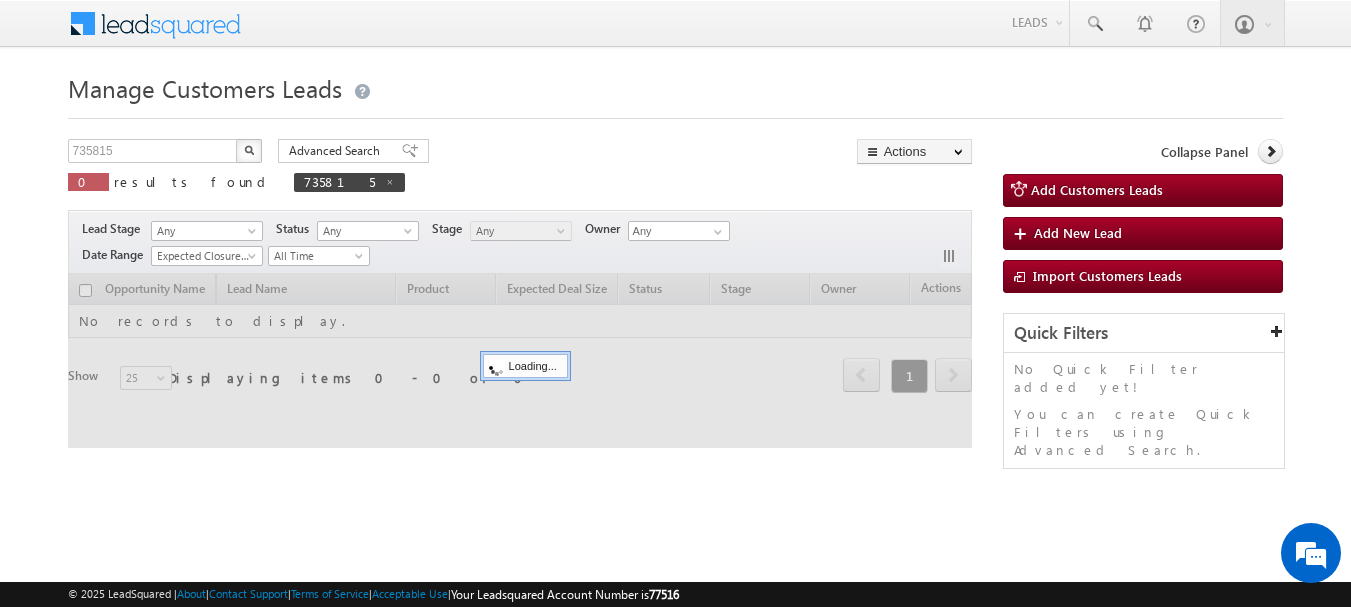 scroll, scrollTop: 0, scrollLeft: 0, axis: both 